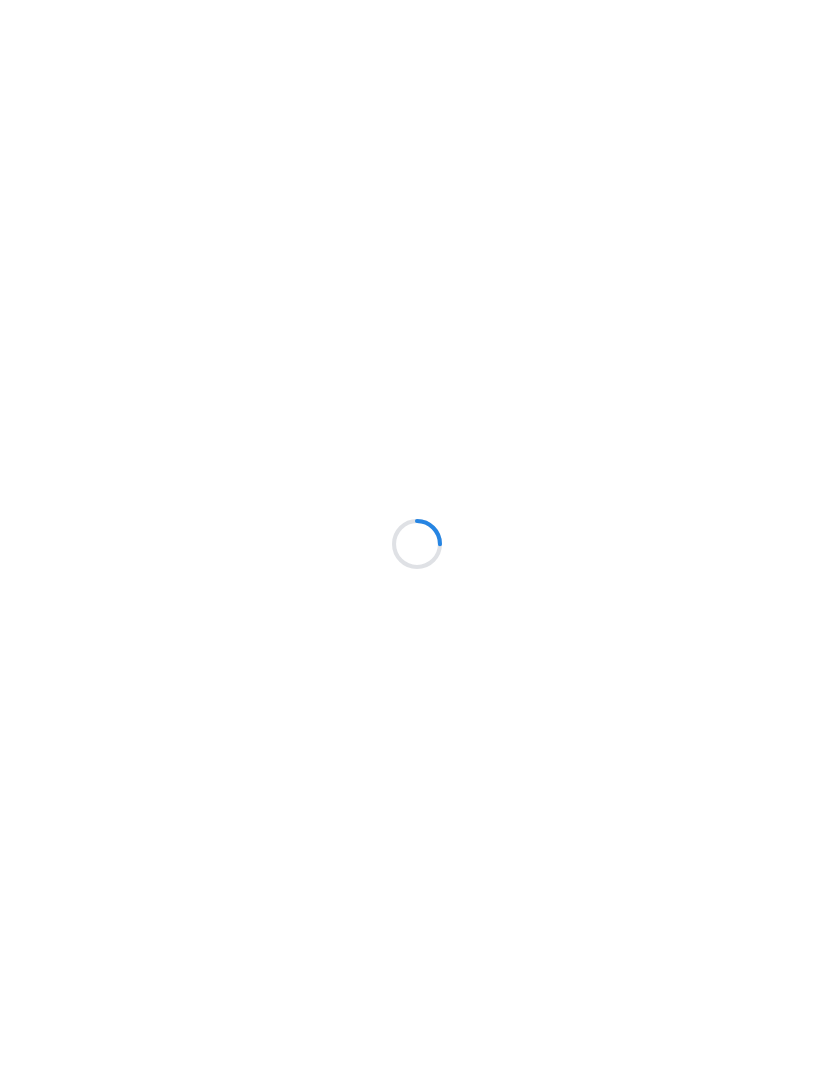 scroll, scrollTop: 0, scrollLeft: 0, axis: both 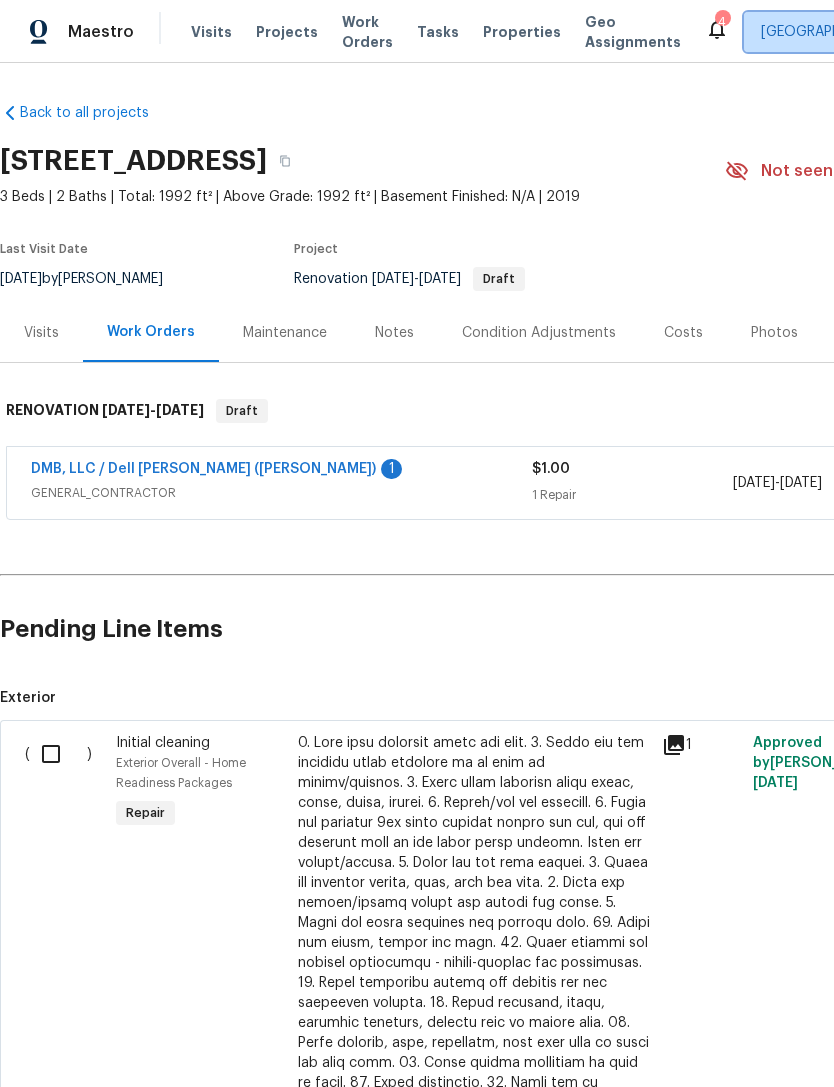 click on "Albuquerque, NM" at bounding box center (903, 32) 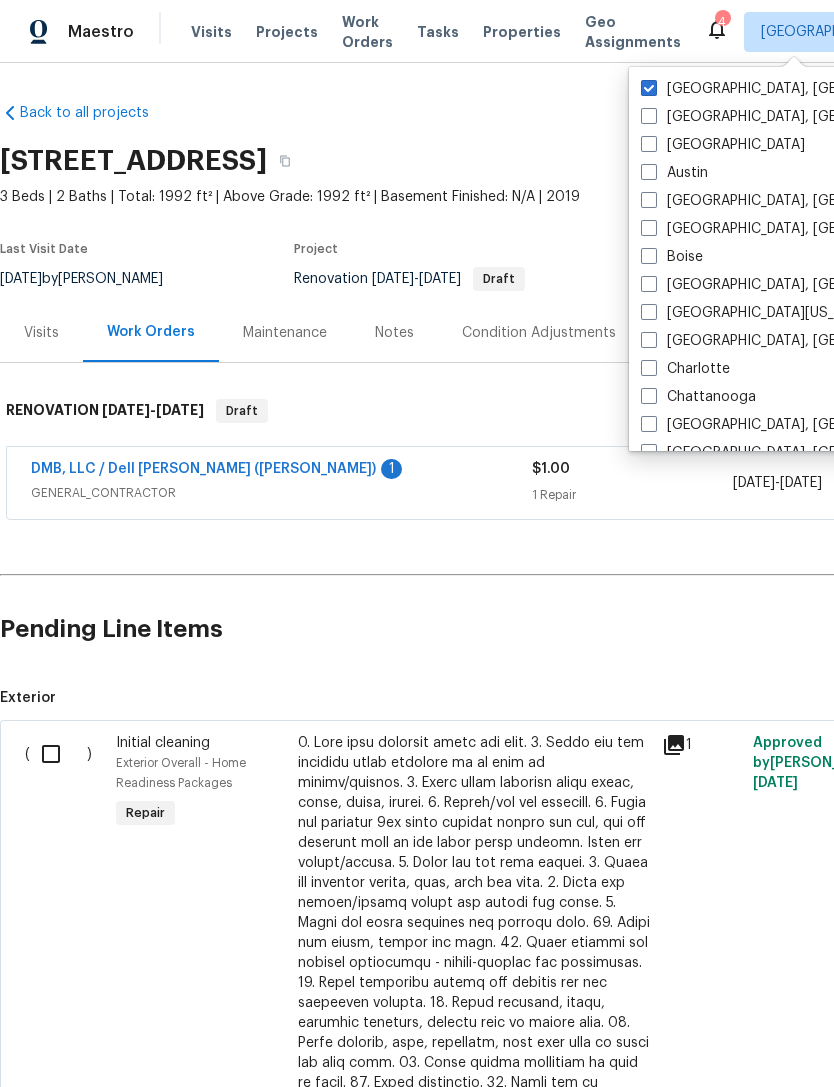 click at bounding box center (649, 340) 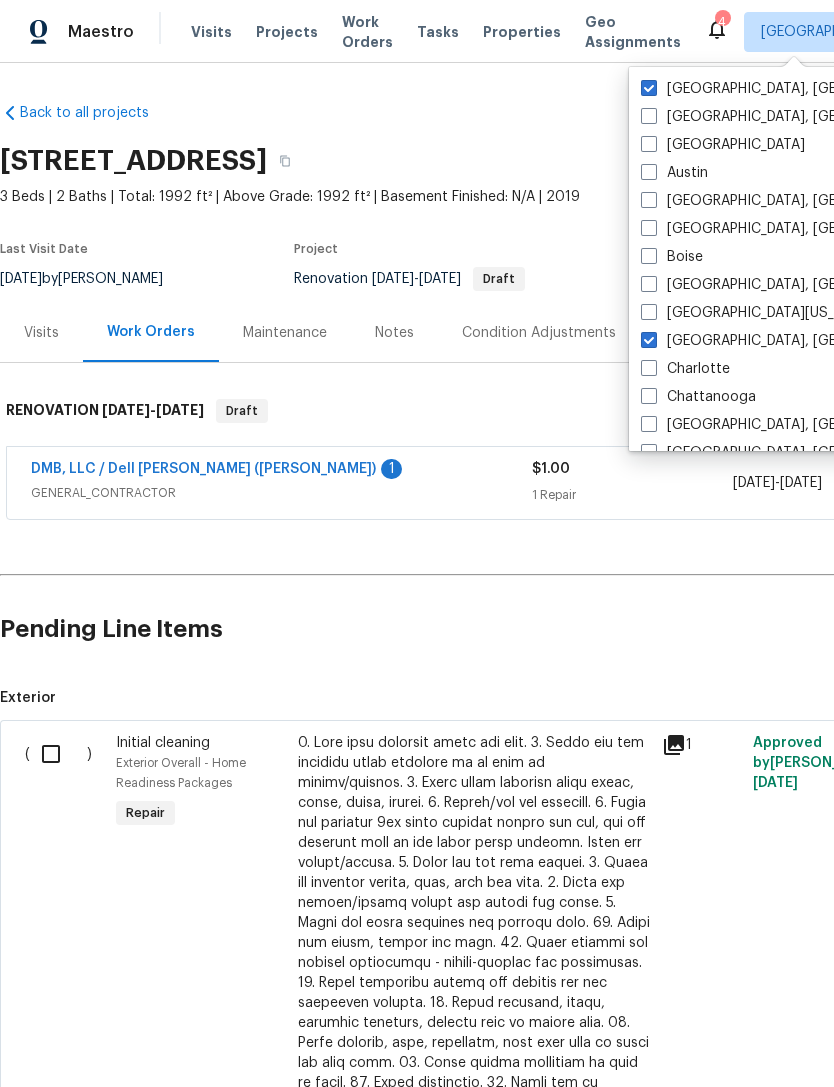 checkbox on "true" 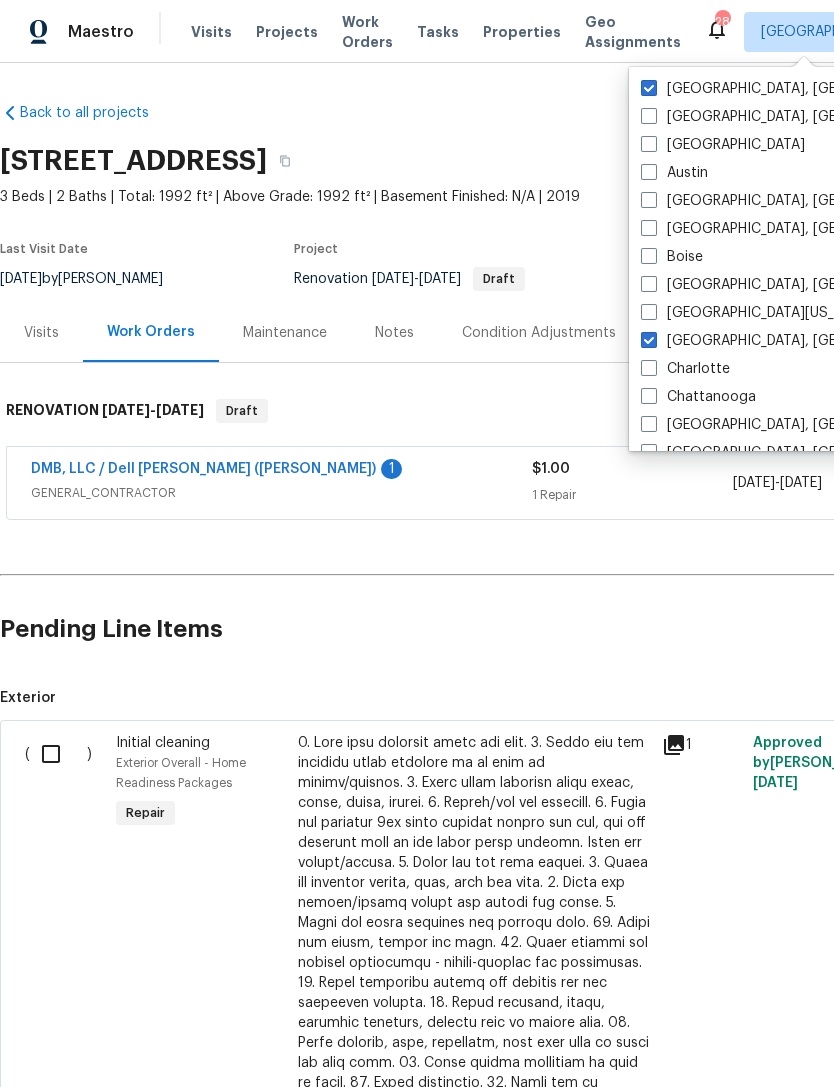 click on "Albuquerque, NM" at bounding box center [796, 89] 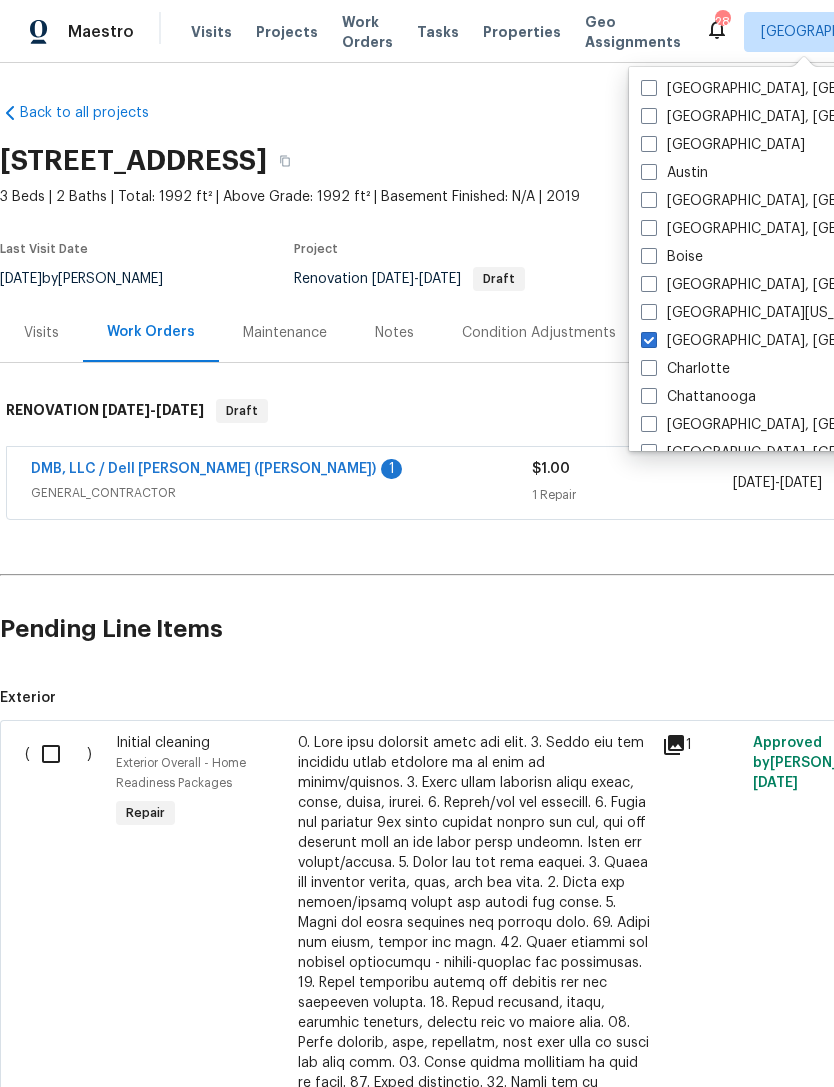 checkbox on "false" 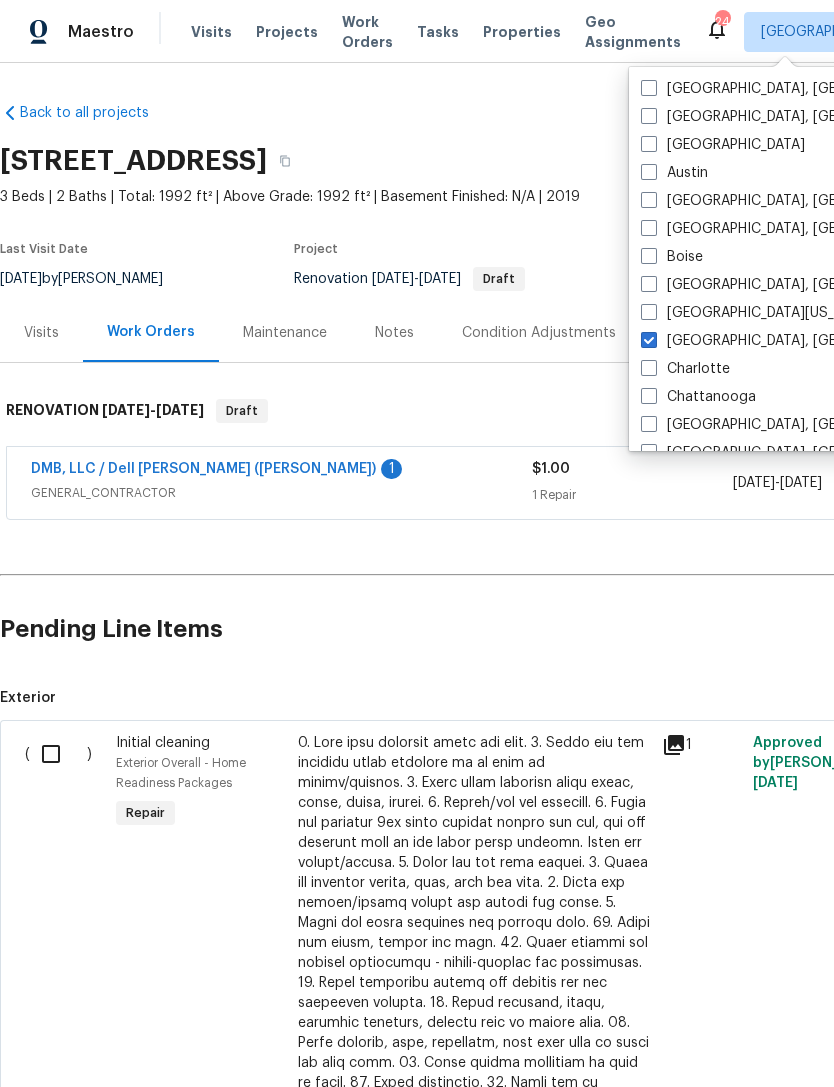 click on "Back to all projects 158 Hyrne Dr, Goose Creek, SC 29445 3 Beds | 2 Baths | Total: 1992 ft² | Above Grade: 1992 ft² | Basement Finished: N/A | 2019 Not seen today Mark Seen Actions Last Visit Date 7/11/2025  by  Raymond Roberts   Project Renovation   7/15/2025  -  7/21/2025 Draft Visits Work Orders Maintenance Notes Condition Adjustments Costs Photos Floor Plans Cases RENOVATION   7/15/25  -  7/21/25 Draft DMB, LLC / Dell Bryson (Heise) 1 GENERAL_CONTRACTOR $1.00 1 Repair 7/15/2025  -  7/21/2025 Vendor Accepted Pending Line Items Create Line Item Exterior ( ) Initial cleaning Exterior Overall - Home Readiness Packages Repair $250.00   1 Approved by  Nicholas Russell  on   7/11/2025 Draft ( ) Landscape Package Exterior Overall - Home Readiness Packages Repair $75.00   6 Approved by  Nicholas Russell  on   7/11/2025 Draft ( ) Pressure Washing Exterior Overall - Siding Repair $350.00   2 Approved by  Nicholas Russell  on   7/11/2025 Draft Interior ( ) Interior Overall - Home Readiness Packages Repair $75.00" at bounding box center [565, 1371] 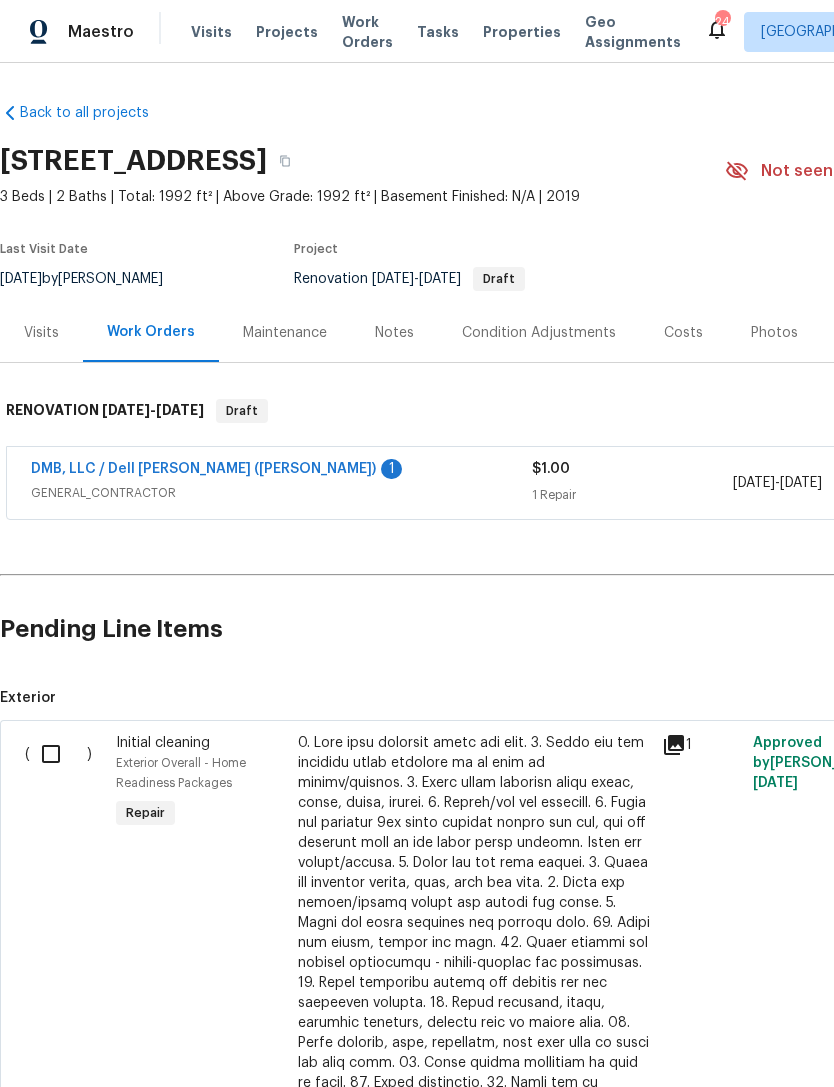 click on "Properties" at bounding box center (522, 32) 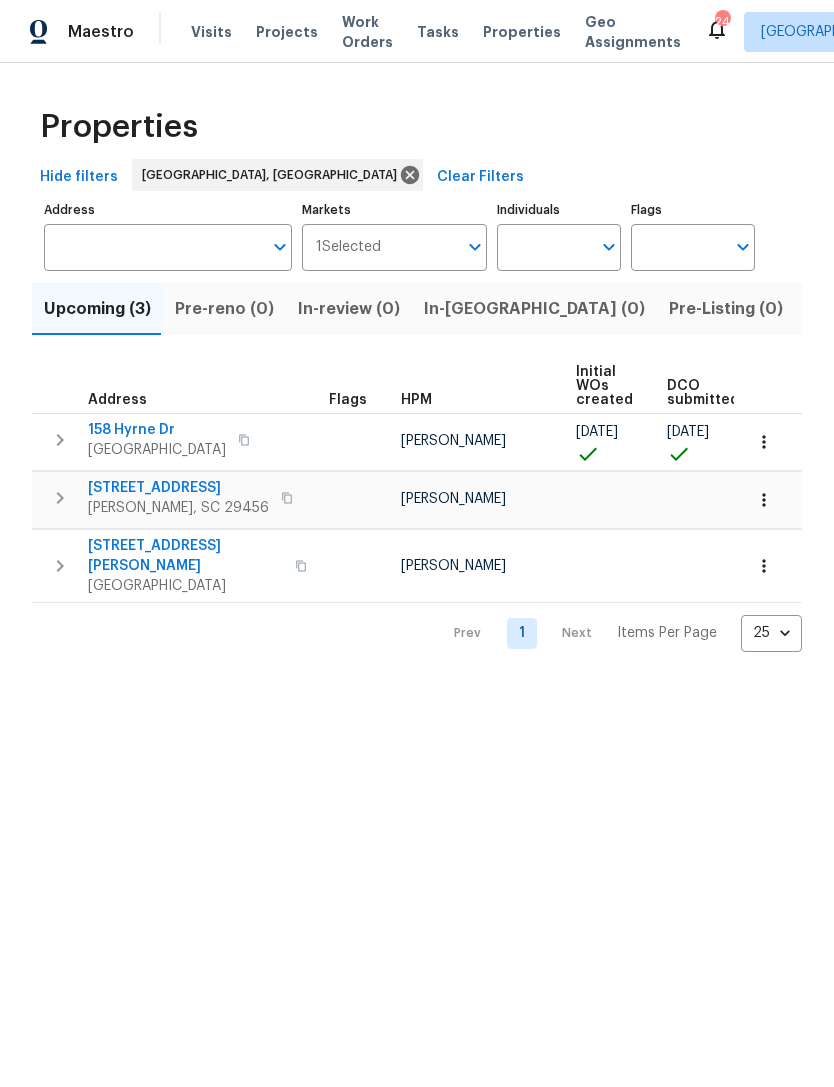 click on "24" at bounding box center [722, 22] 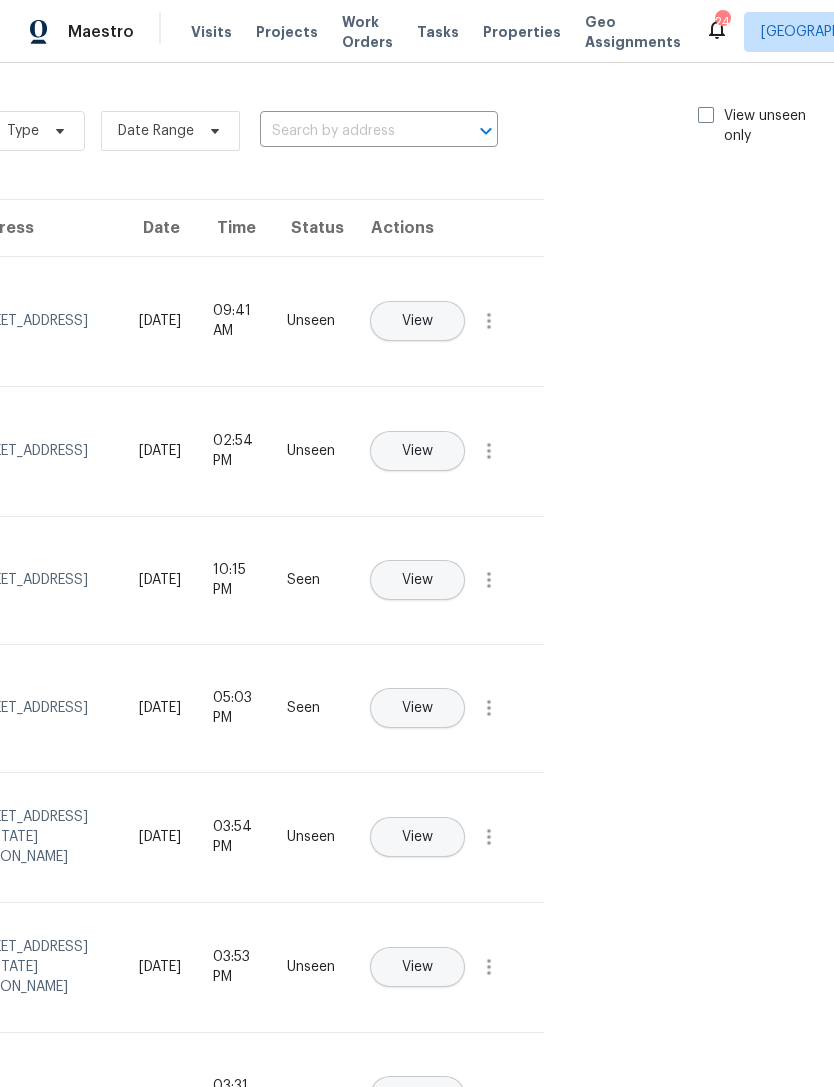 scroll, scrollTop: 0, scrollLeft: 225, axis: horizontal 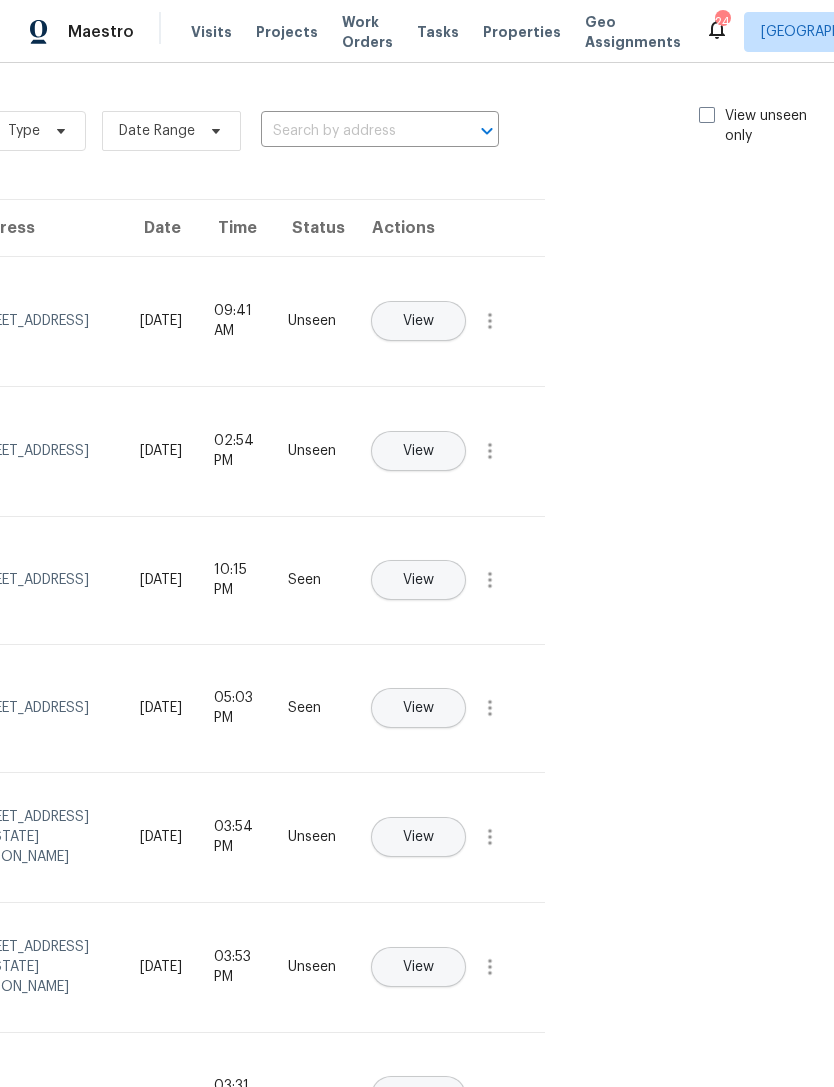 click at bounding box center [707, 115] 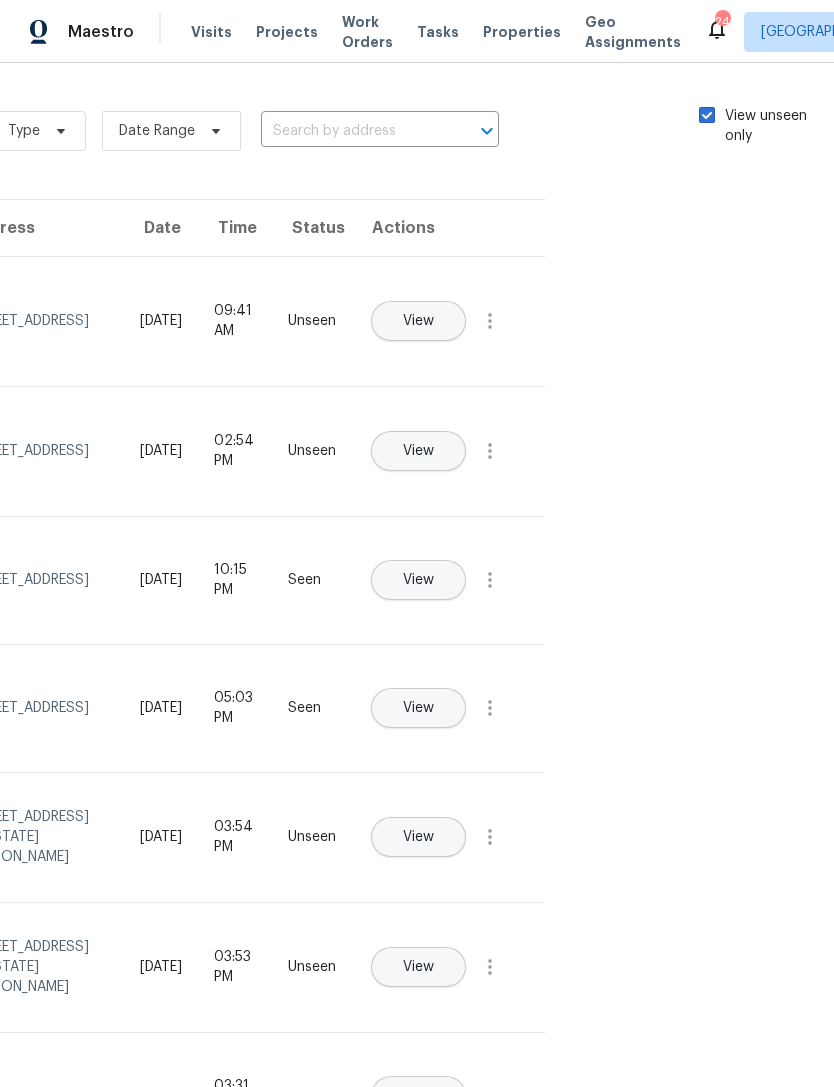 checkbox on "true" 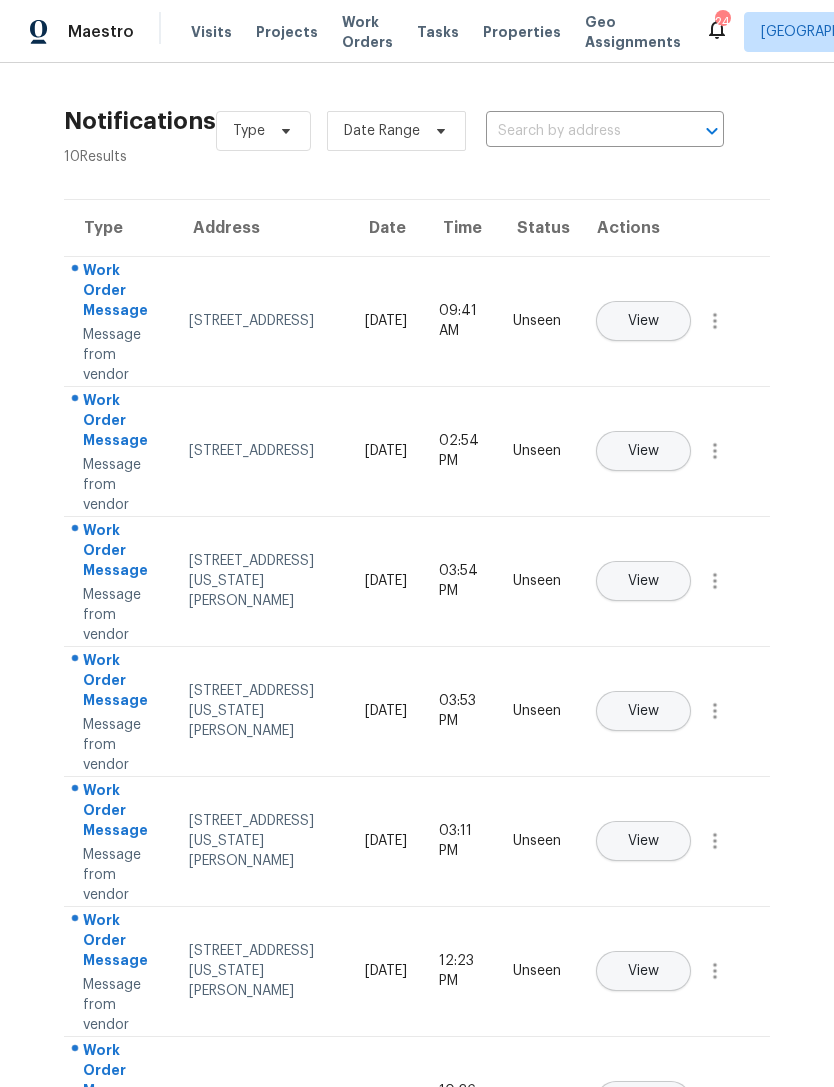 scroll, scrollTop: 0, scrollLeft: 0, axis: both 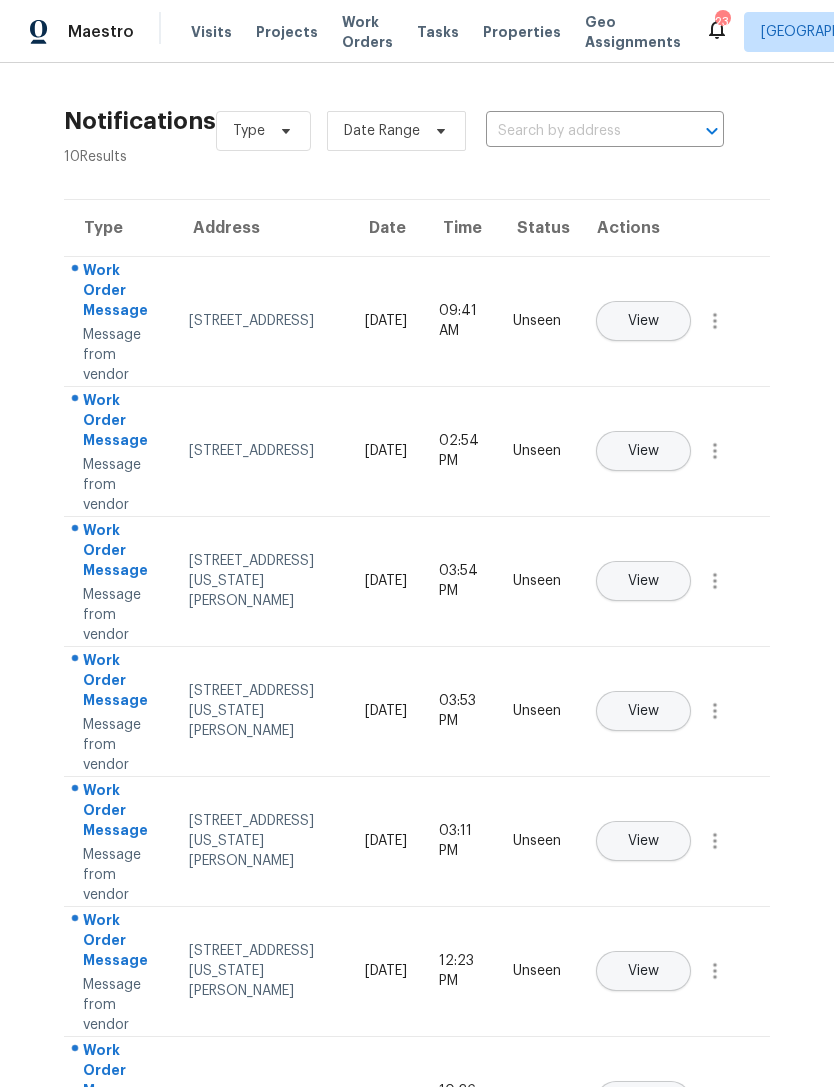 click 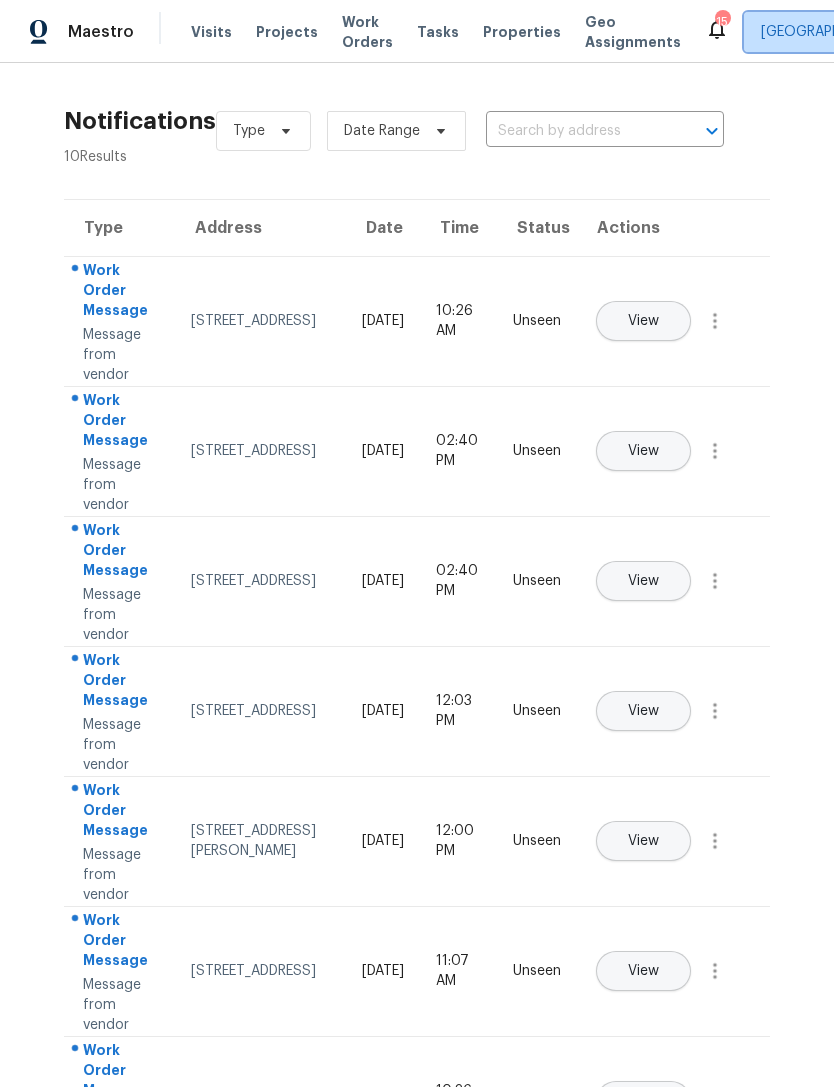 click on "[GEOGRAPHIC_DATA], [GEOGRAPHIC_DATA]" at bounding box center [903, 32] 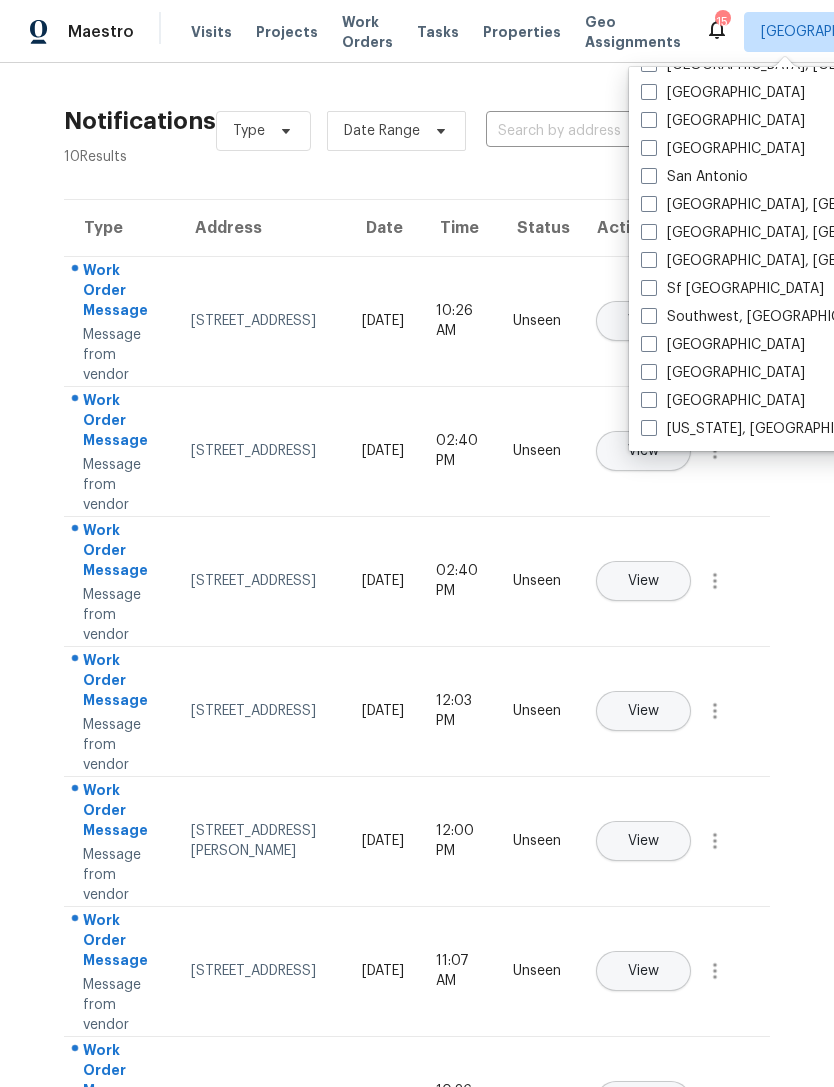 scroll, scrollTop: 1340, scrollLeft: 0, axis: vertical 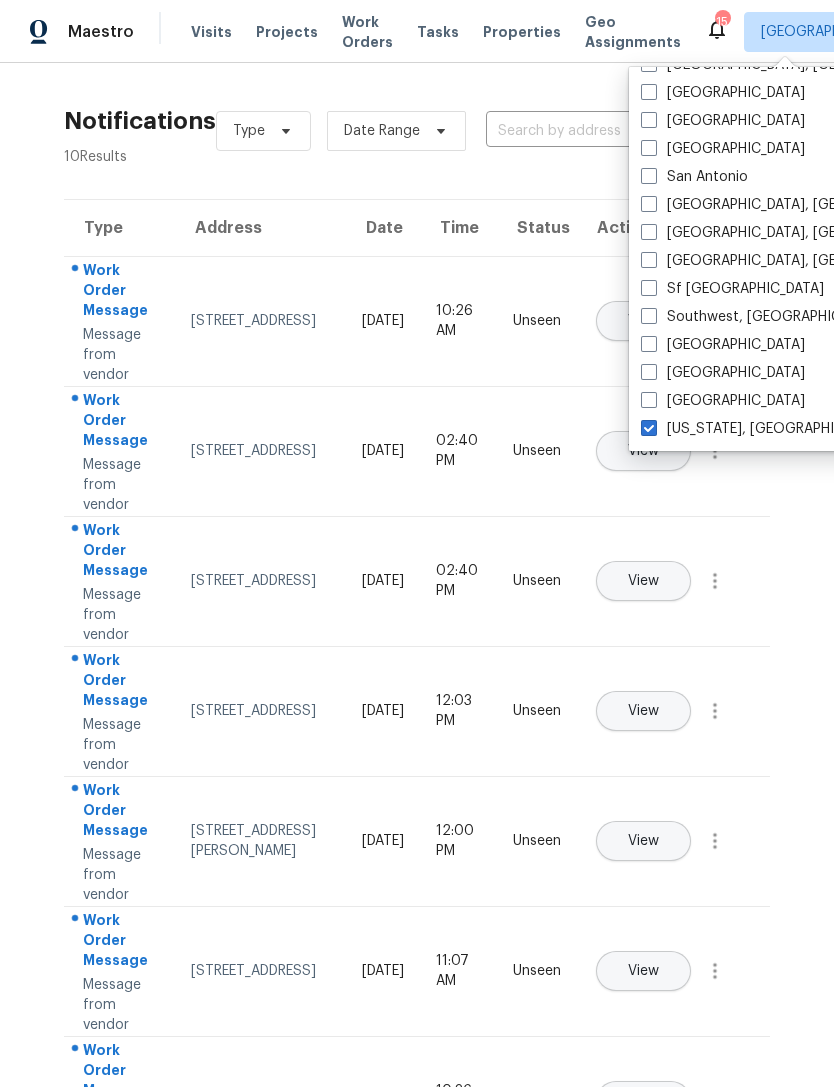 checkbox on "true" 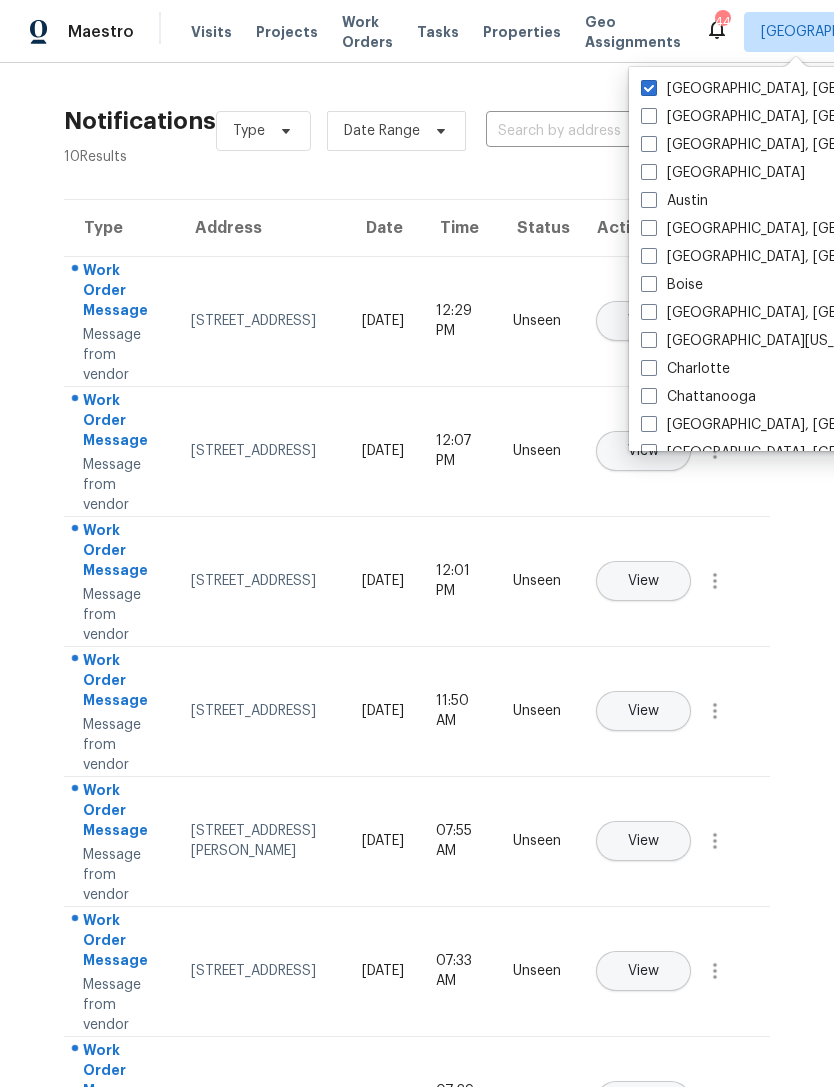 scroll, scrollTop: 0, scrollLeft: 0, axis: both 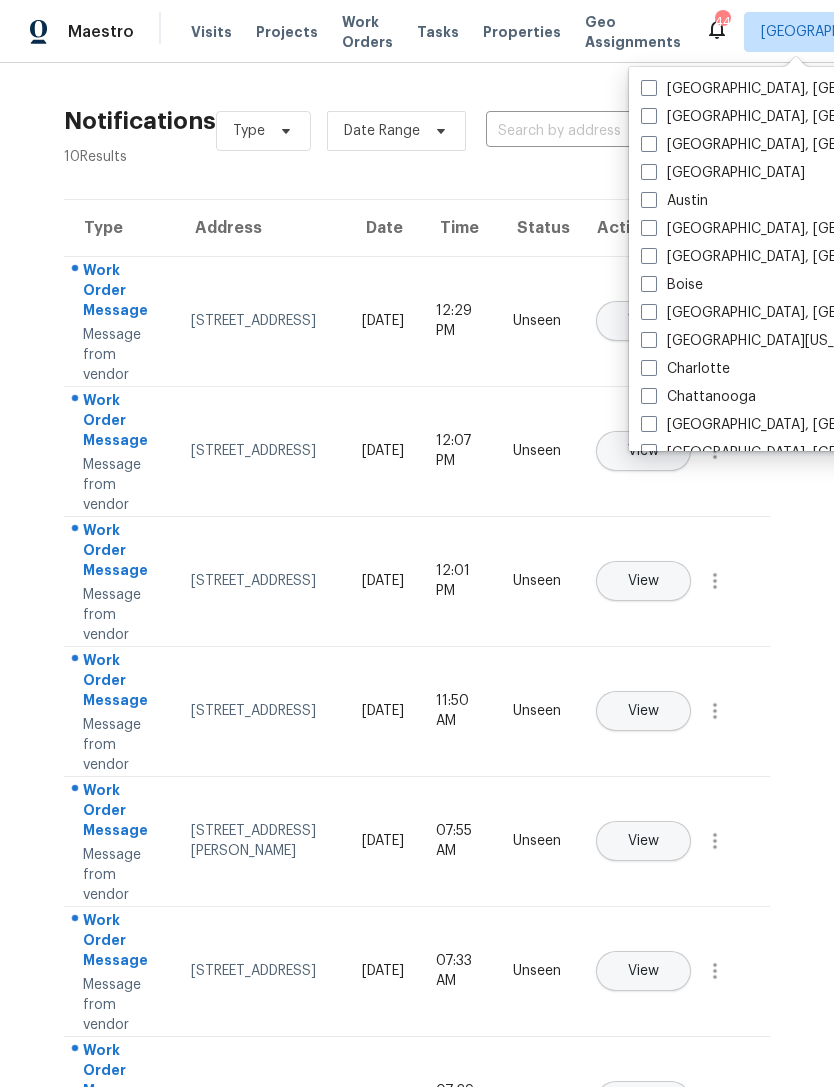 checkbox on "false" 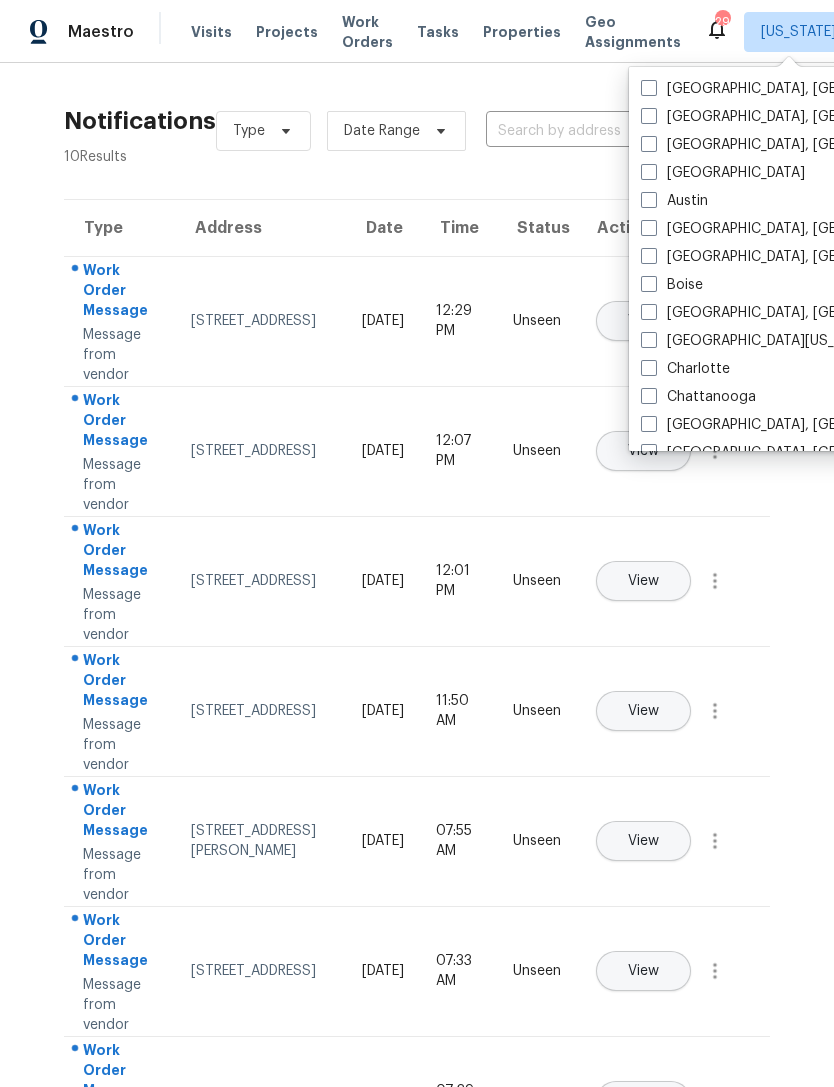 click on "Properties" at bounding box center (522, 32) 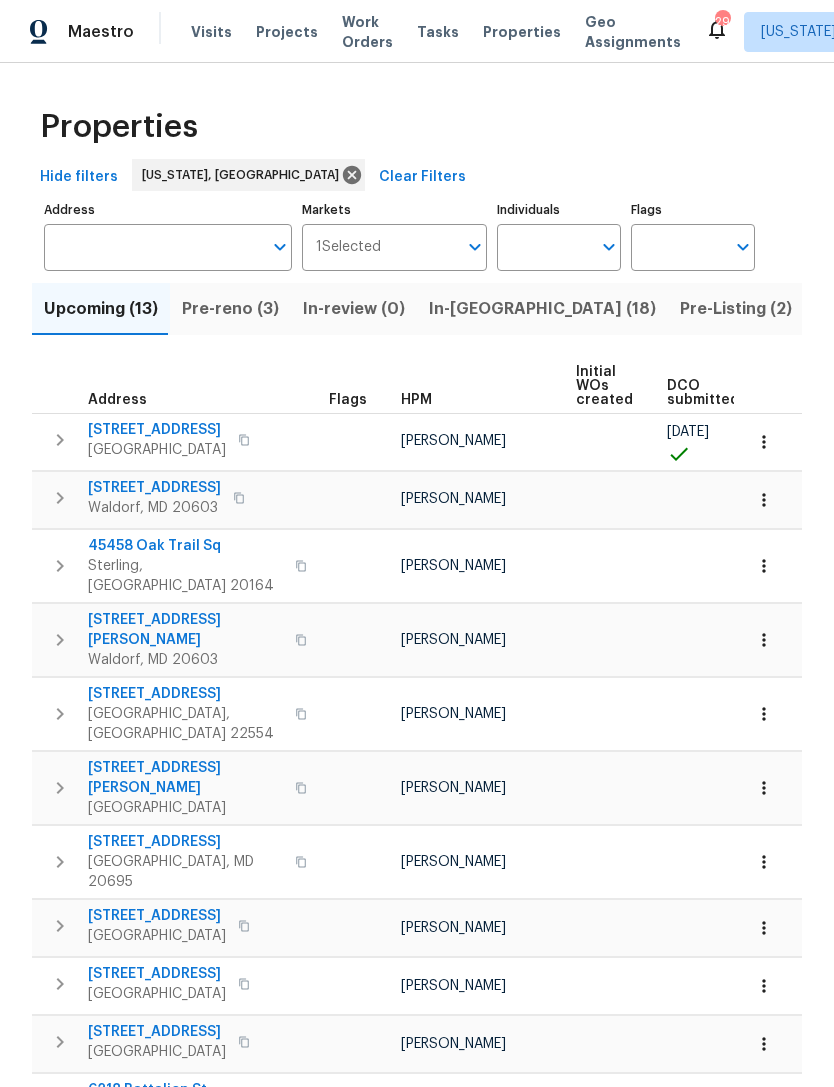 click on "Properties Hide filters Washington, DC Clear Filters Address Address Markets 1  Selected Markets Individuals Individuals Flags Flags Upcoming (13) Pre-reno (3) In-review (0) In-reno (18) Pre-Listing (2) Listed (51) Resale (18) Done (347) Unknown (0) Address Flags HPM Initial WOs created DCO submitted DCO complete D0W complete Scheduled COE Scheduled LCO Ready Date 2905 Chinkapin Oak Ln Woodbridge, VA 22191 Nelson Flores 07/13/25 07/14/25 07/14/25 07/15/25 2768 Wrangler Ct Waldorf, MD 20603 Nelson Flores 07/14/25 07/15/25 45458 Oak Trail Sq Sterling, VA 20164 Nicolas Campuzano 07/18/25 07/29/25 2356 Ashford Ln Waldorf, MD 20603 Nelson Flores 07/22/25 07/23/25 8 Birch Ln Stafford, VA 22554 Christopher Pace 07/23/25 07/24/25 10103 Meredith Ave Silver Spring, MD 20910 Nicolas Campuzano 07/30/25 07/31/25 5165 Atlantis Ln White Plains, MD 20695 Nelson Flores 08/01/25 08/04/25 10806 Woodland Dr Fredericksburg, VA 22407 Christopher Pace 08/01/25 08/04/25 15509 Glastonbury Way Upper Marlboro, MD 20774 08/08/25 Prev 1" at bounding box center (417, 703) 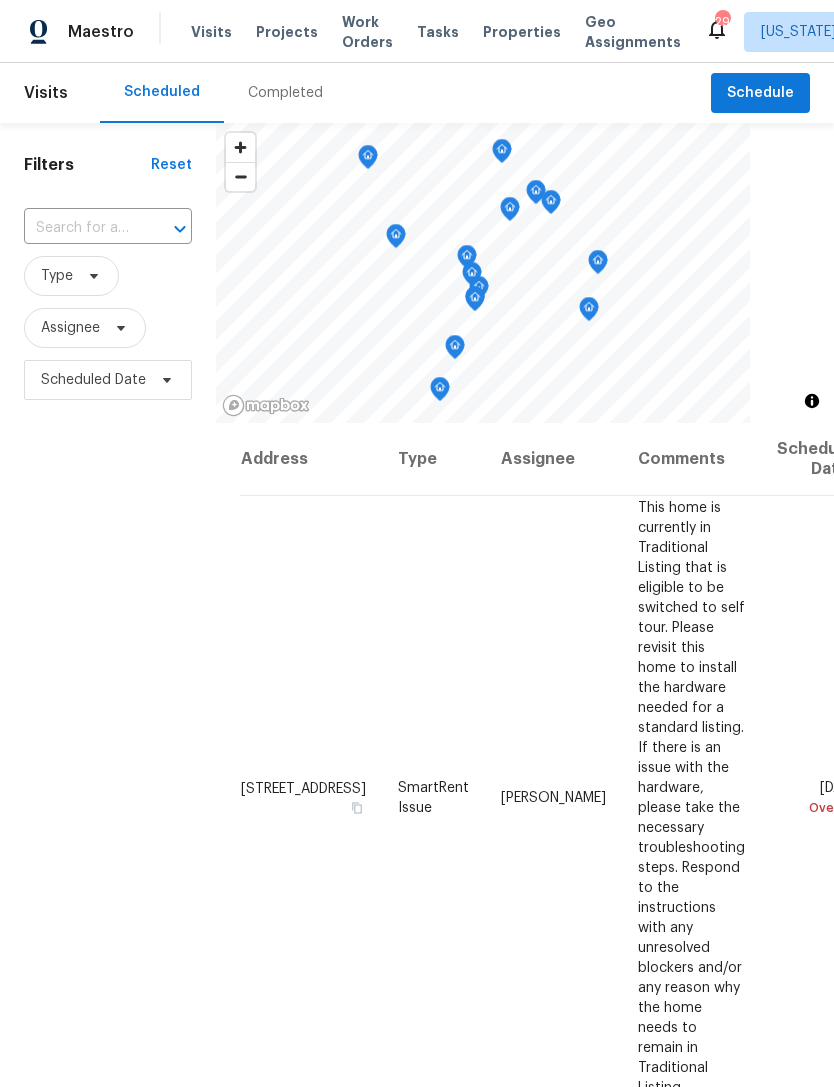 click on "Completed" at bounding box center [285, 93] 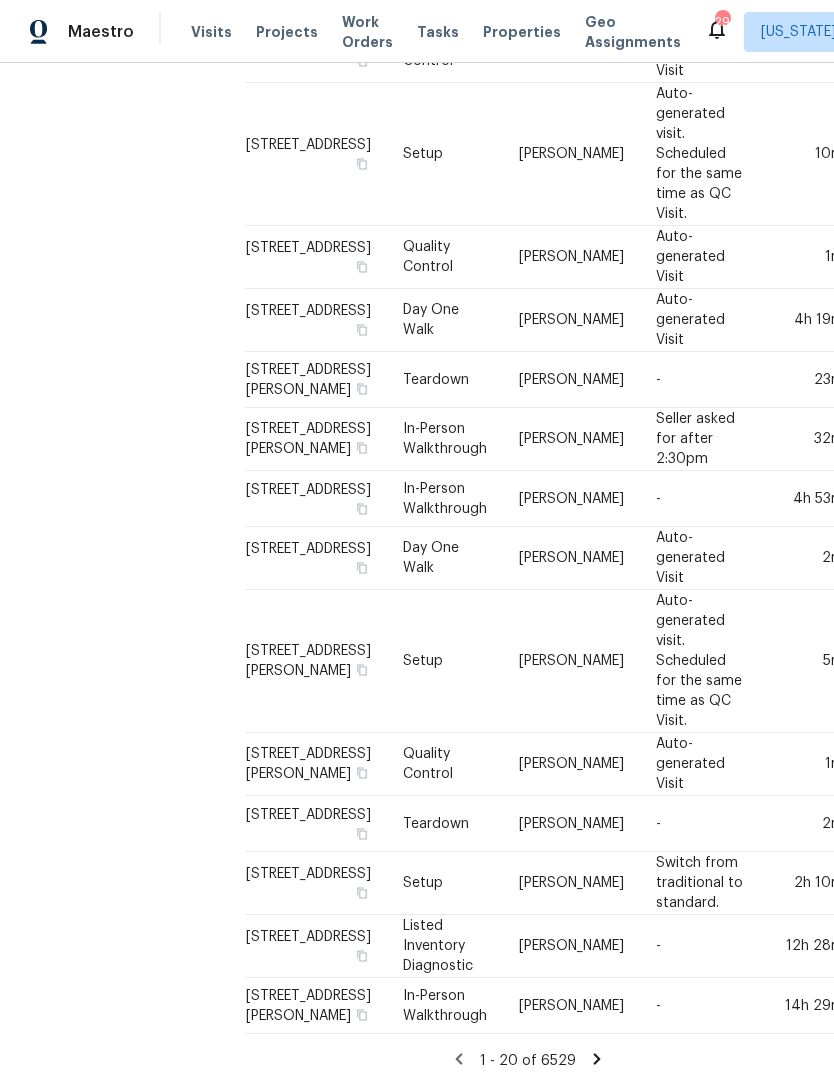 scroll, scrollTop: 833, scrollLeft: 0, axis: vertical 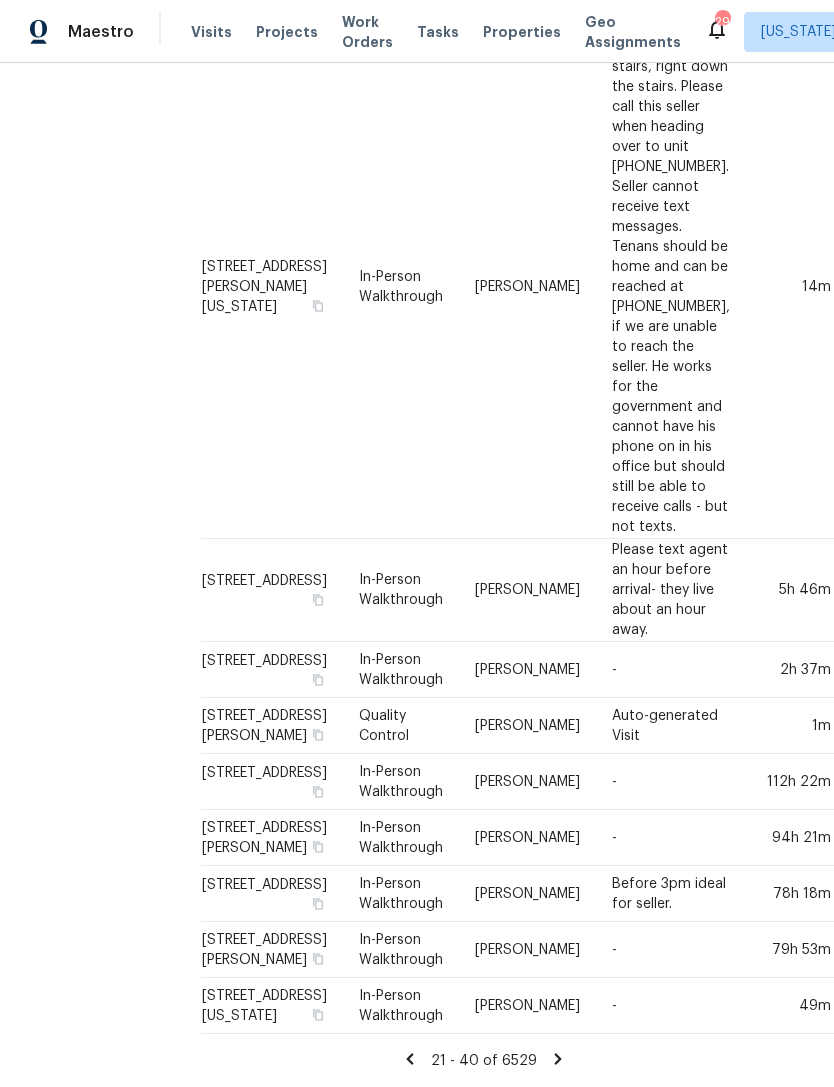 click 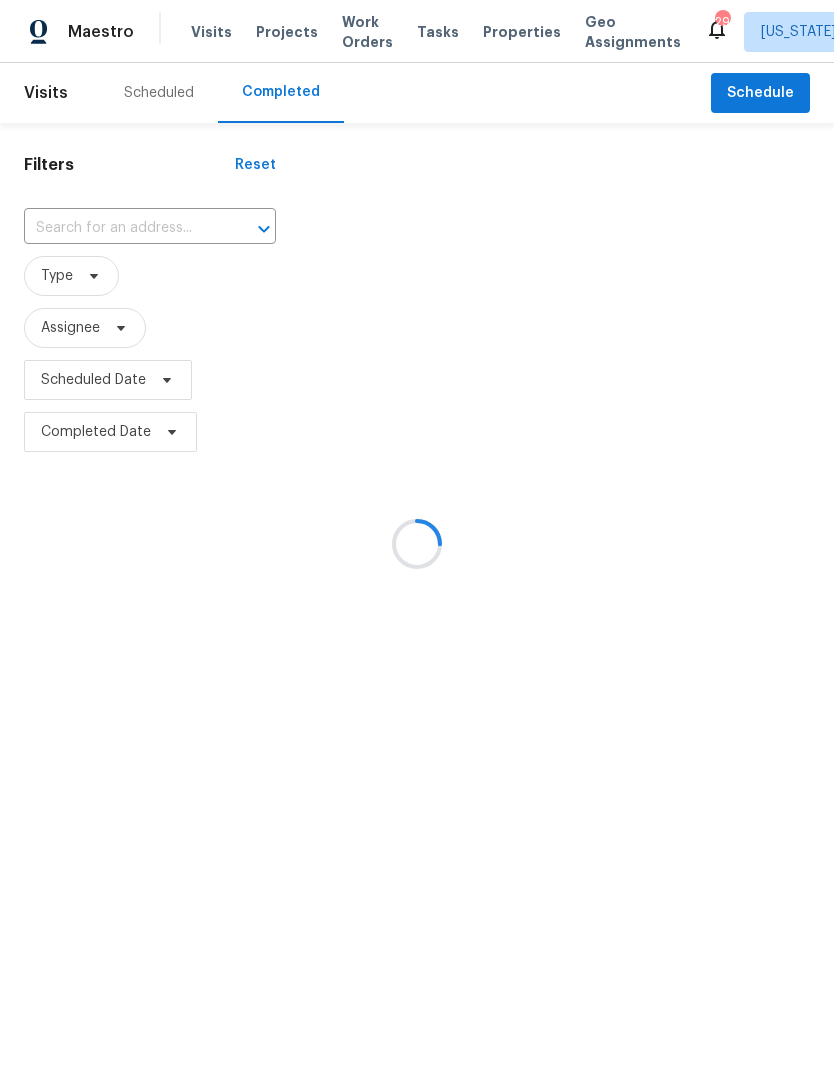 scroll, scrollTop: 0, scrollLeft: 0, axis: both 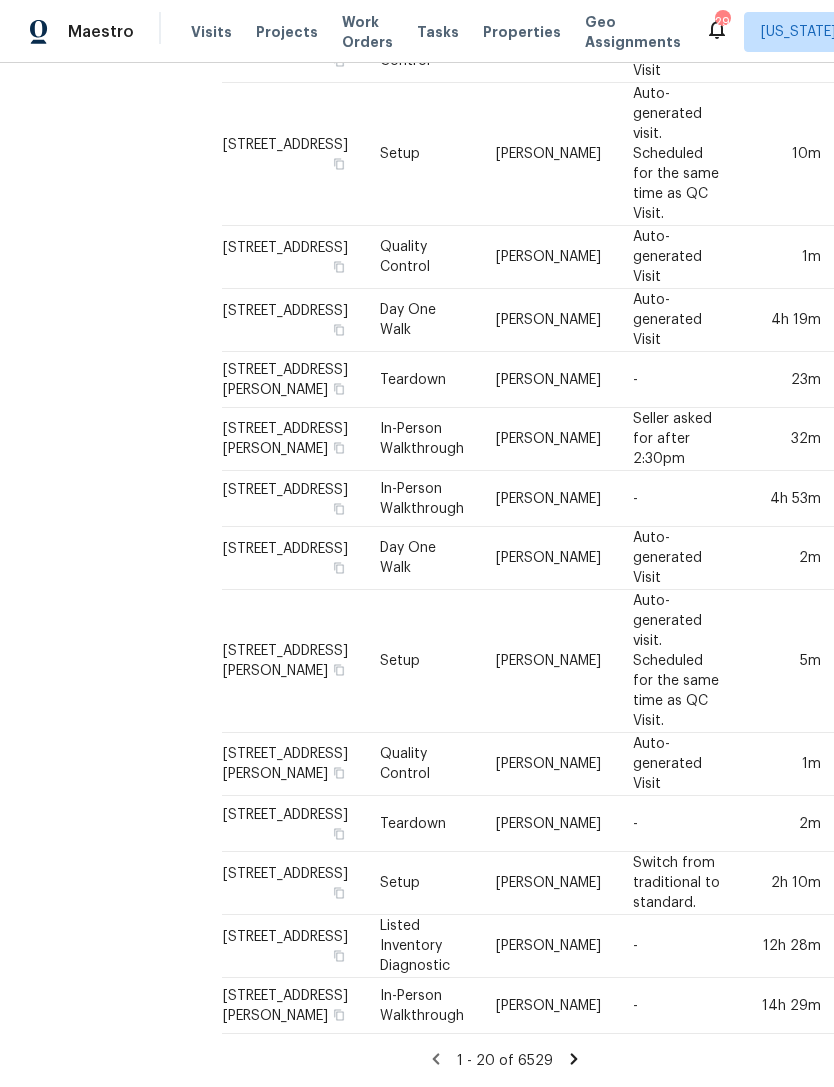 click 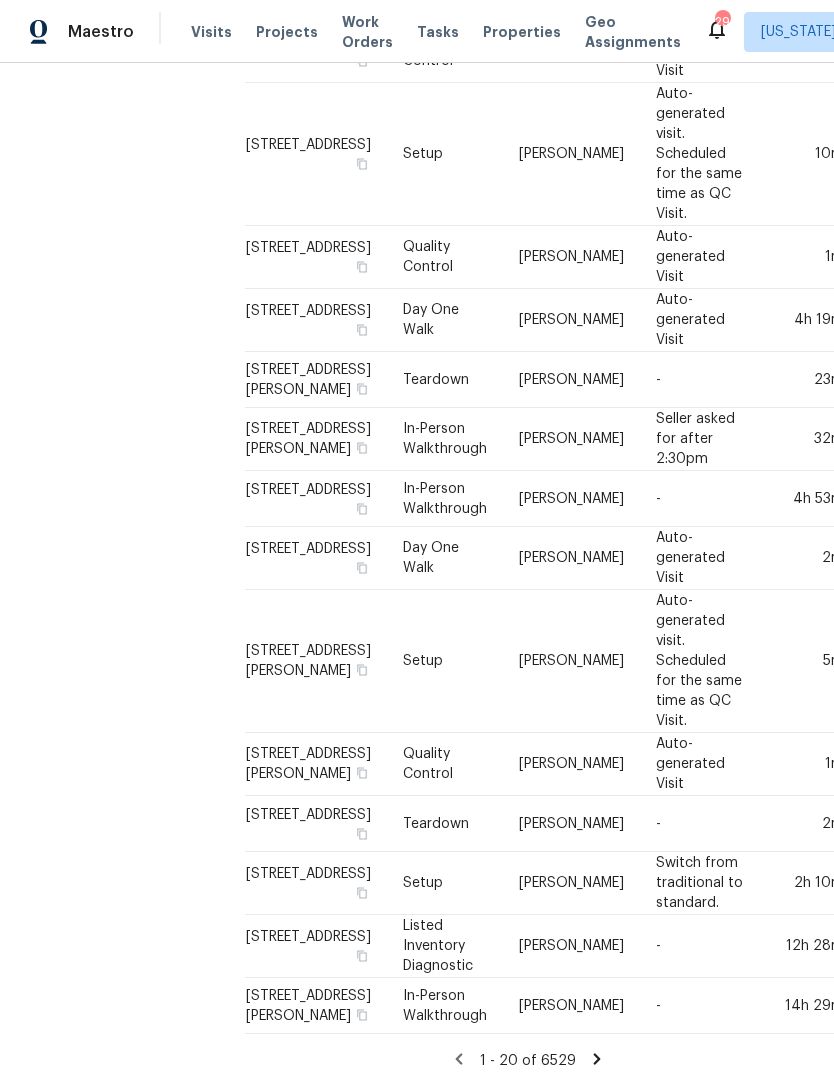 scroll, scrollTop: 833, scrollLeft: 0, axis: vertical 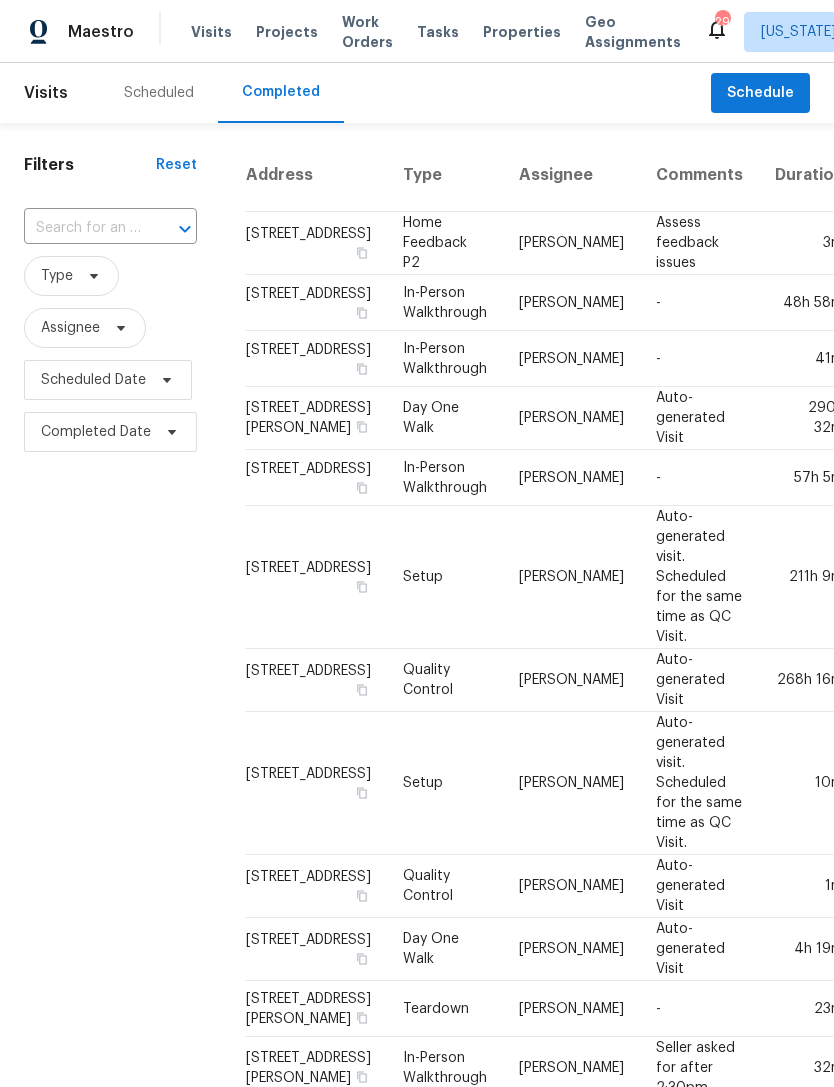 click on "Scheduled" at bounding box center [159, 93] 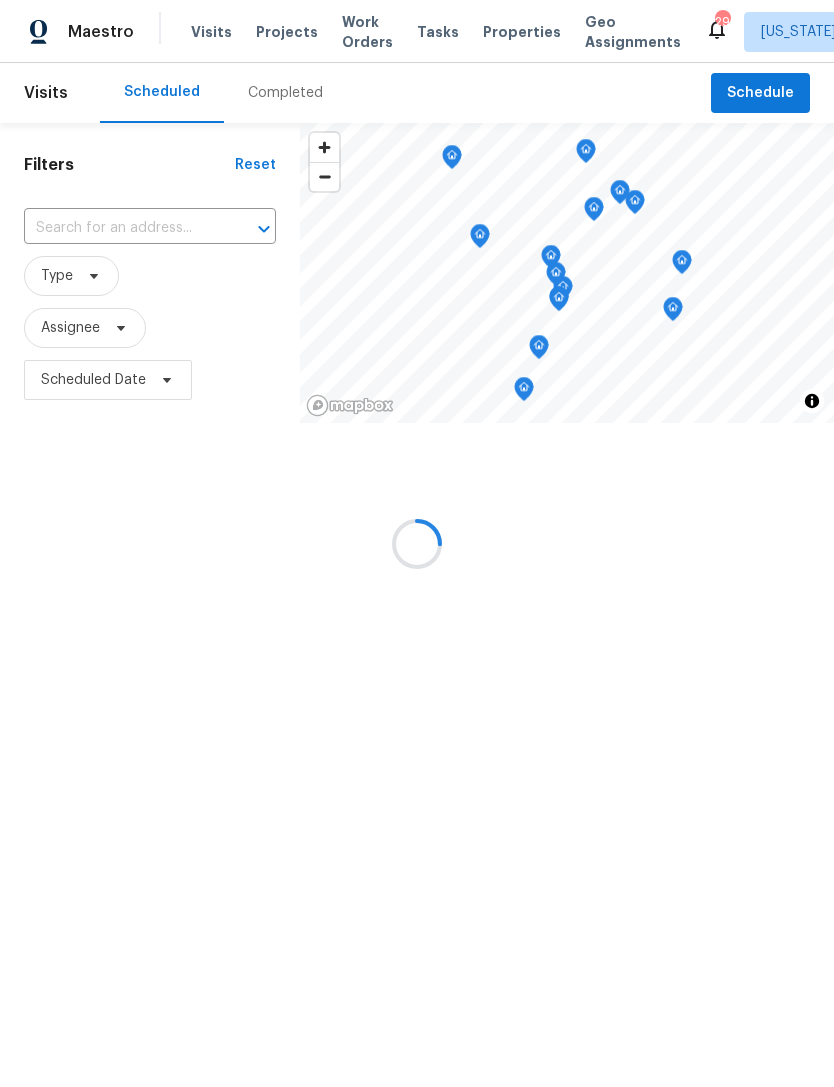 scroll 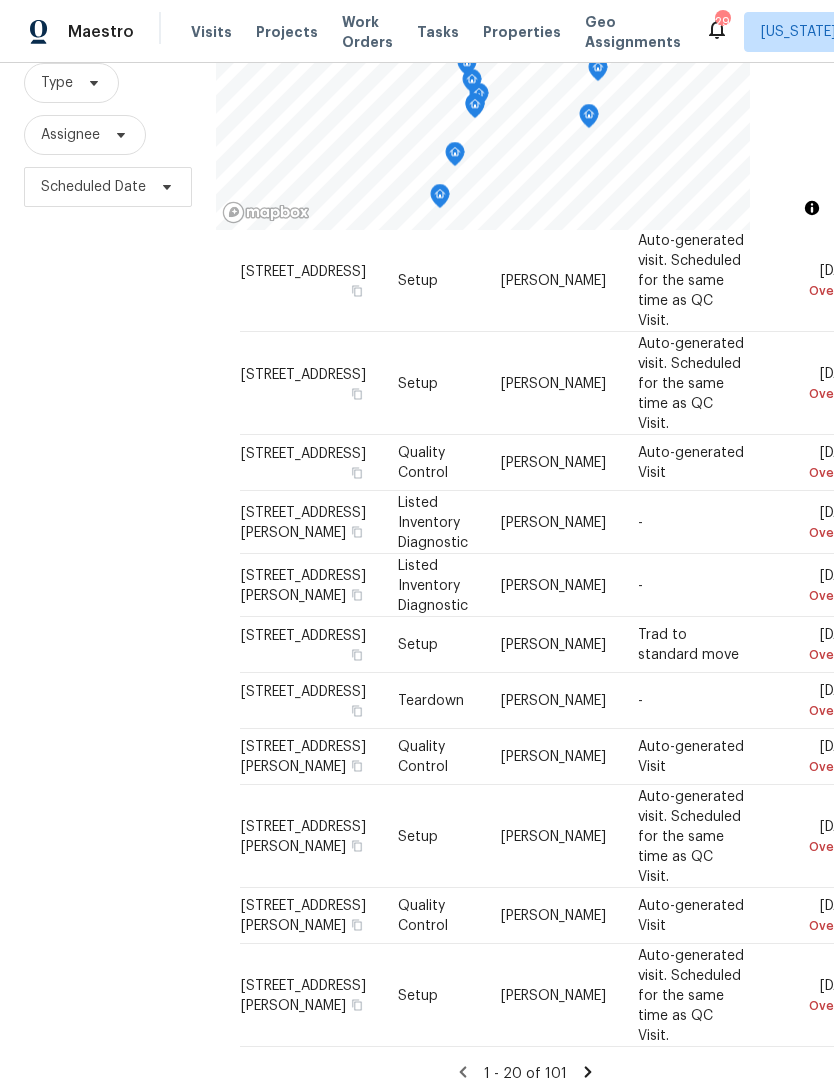 click 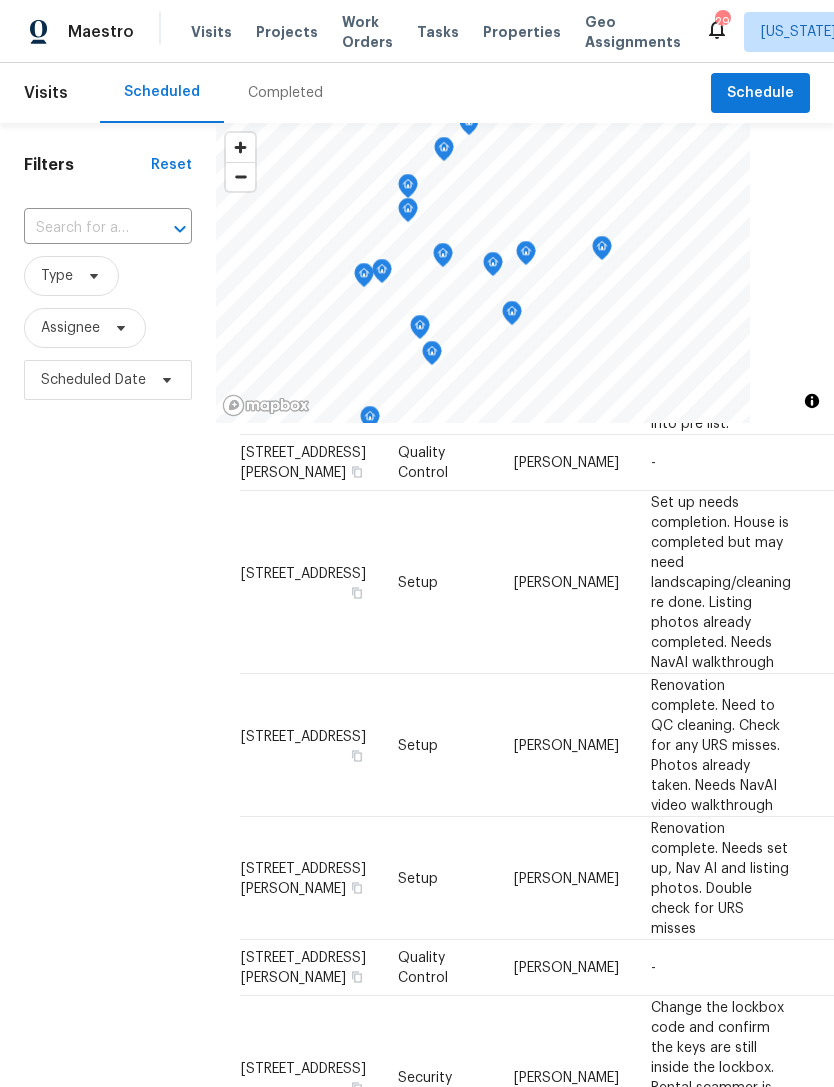 scroll, scrollTop: 1110, scrollLeft: -1, axis: both 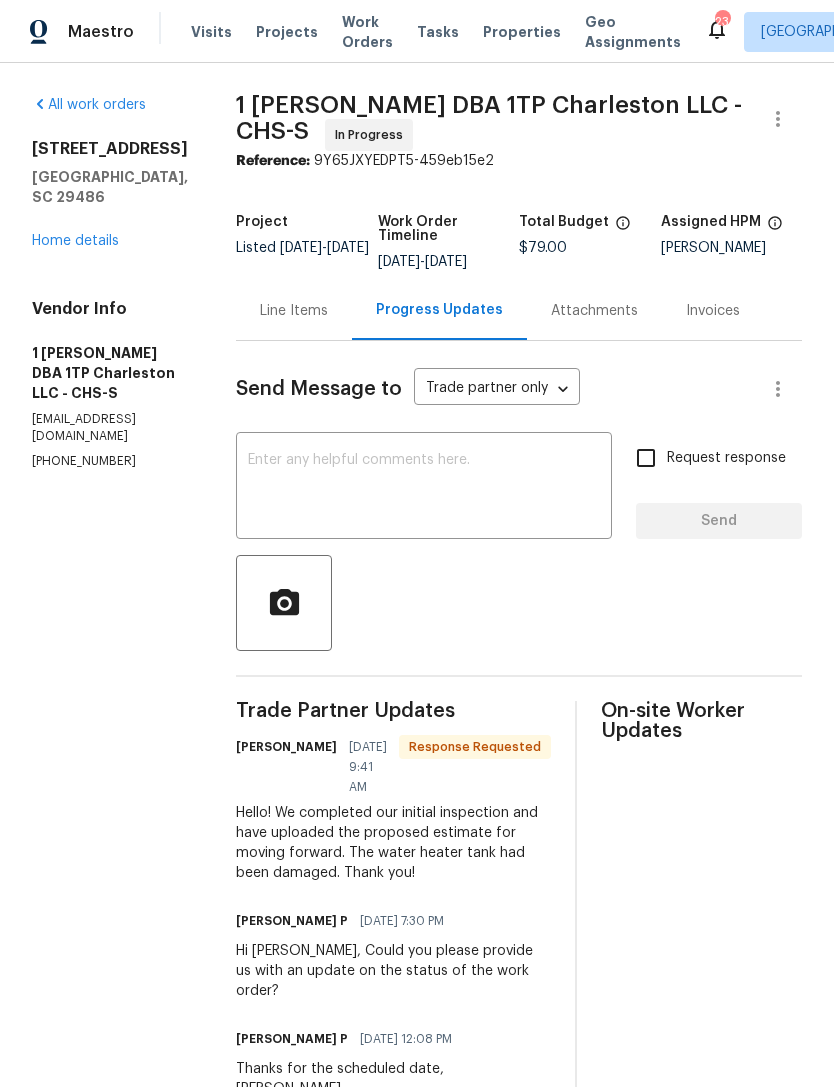 click on "Line Items" at bounding box center (294, 311) 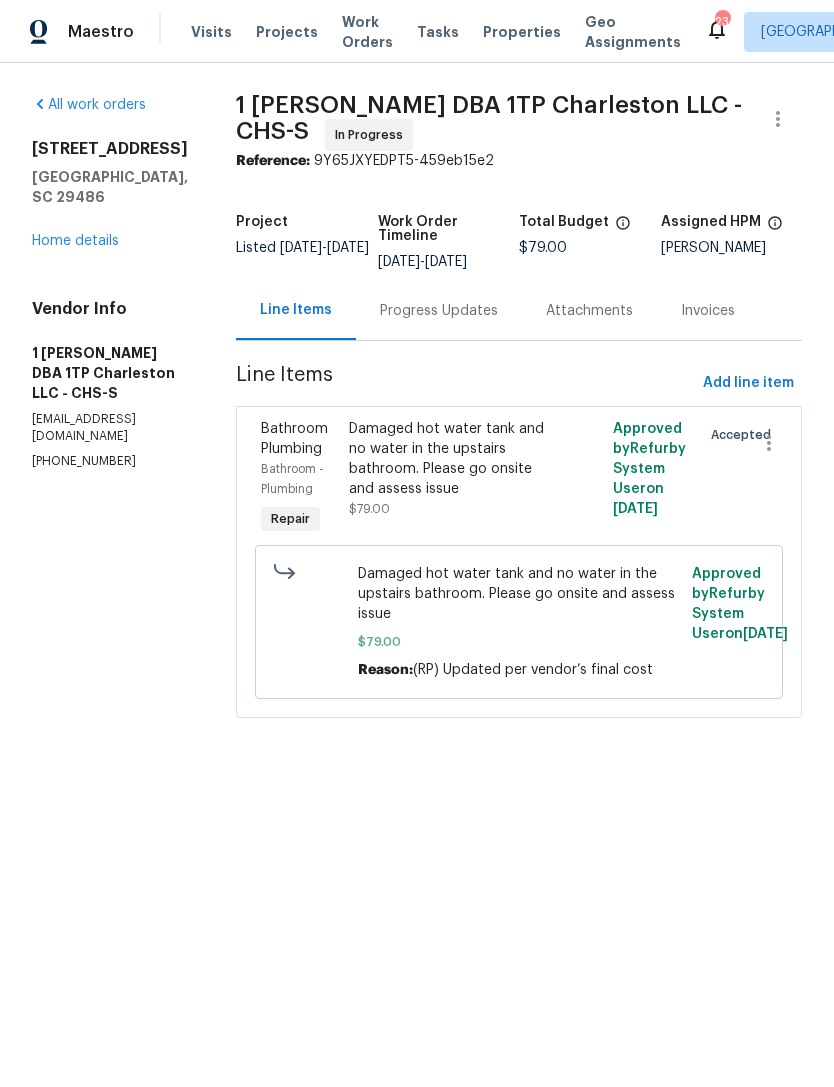 click on "Progress Updates" at bounding box center [439, 311] 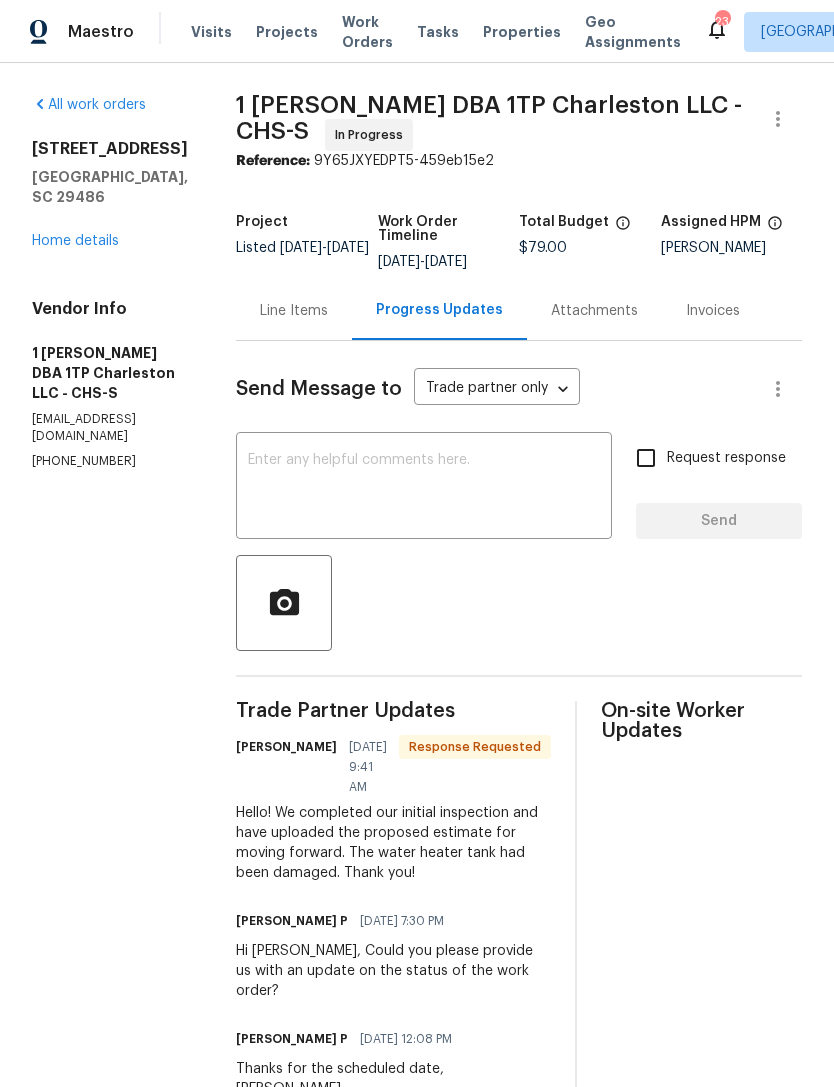 scroll, scrollTop: 0, scrollLeft: 0, axis: both 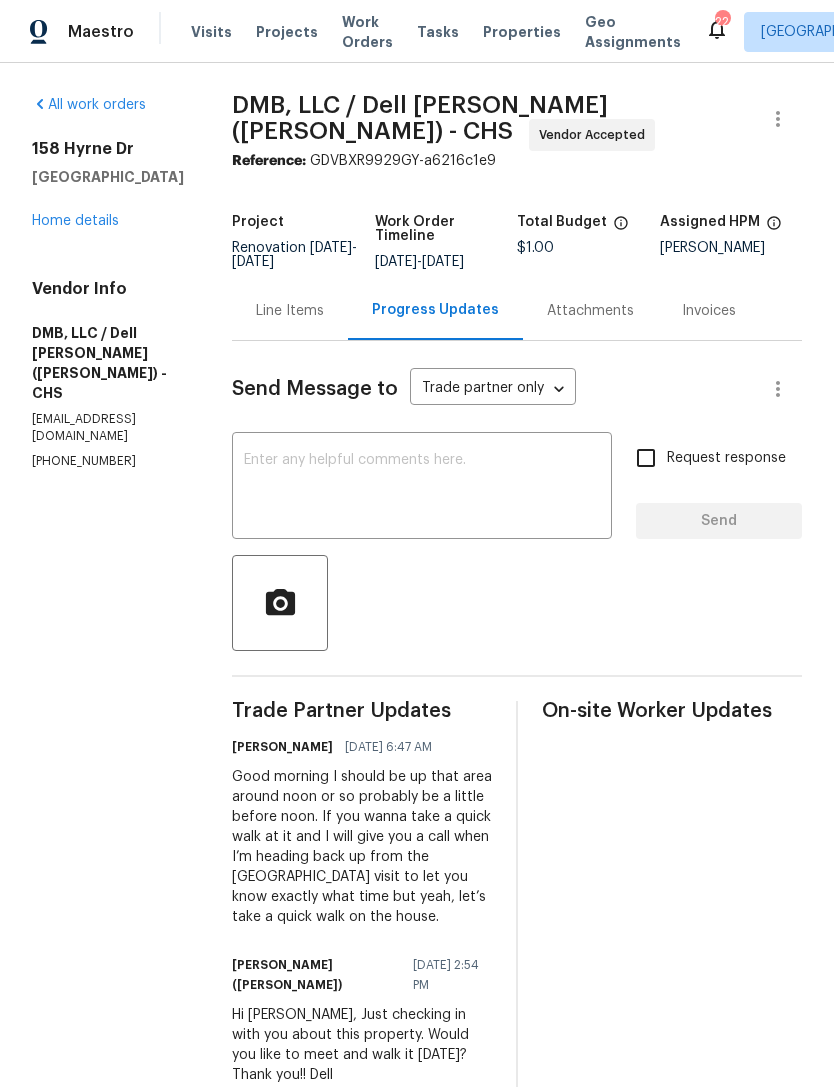 click 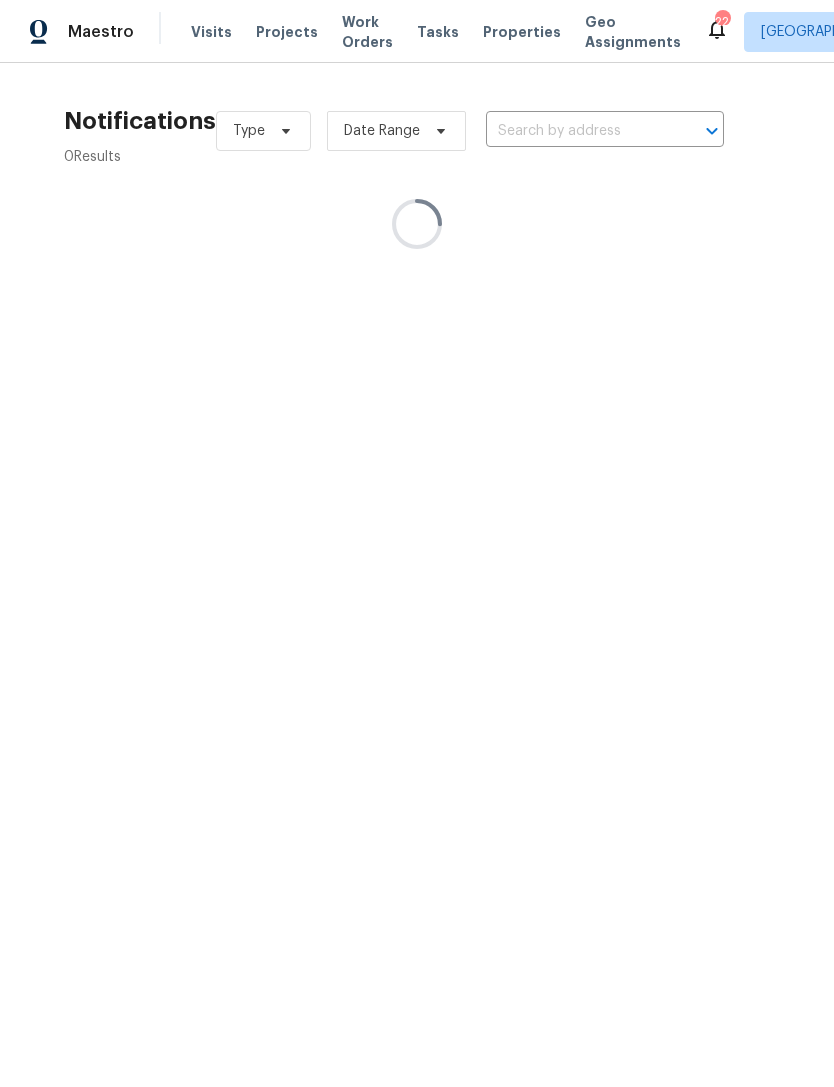 click 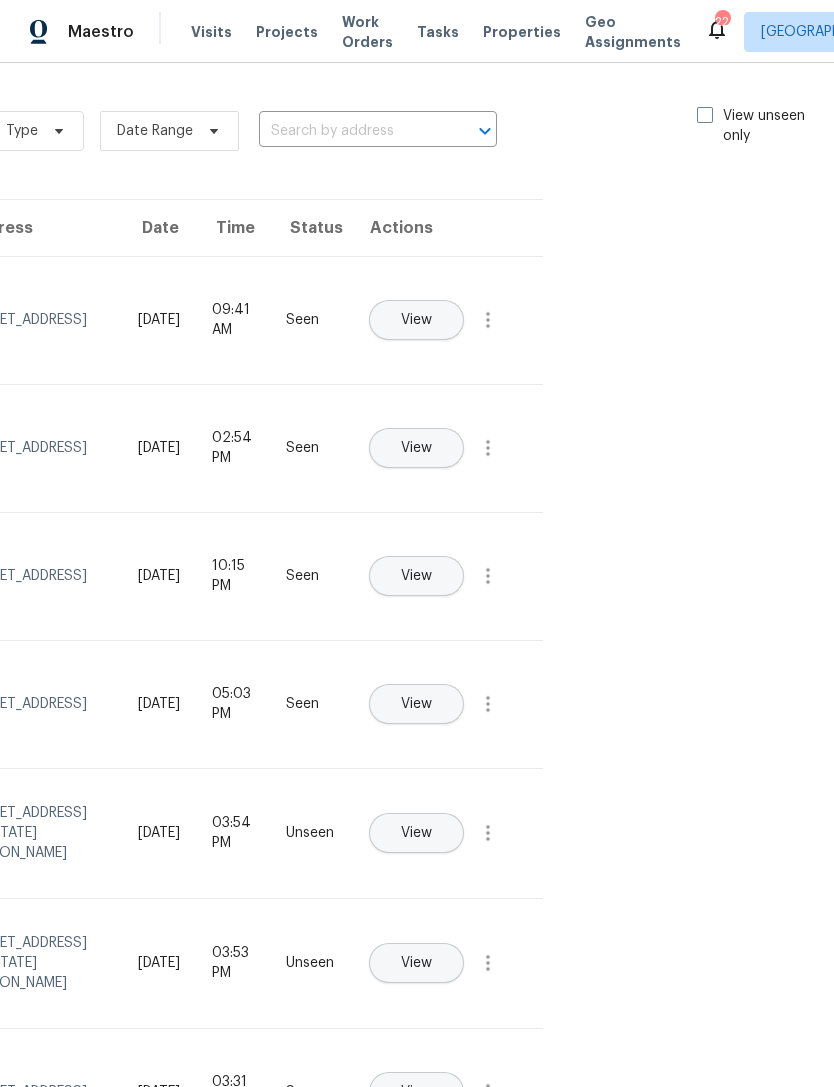 scroll, scrollTop: 0, scrollLeft: 225, axis: horizontal 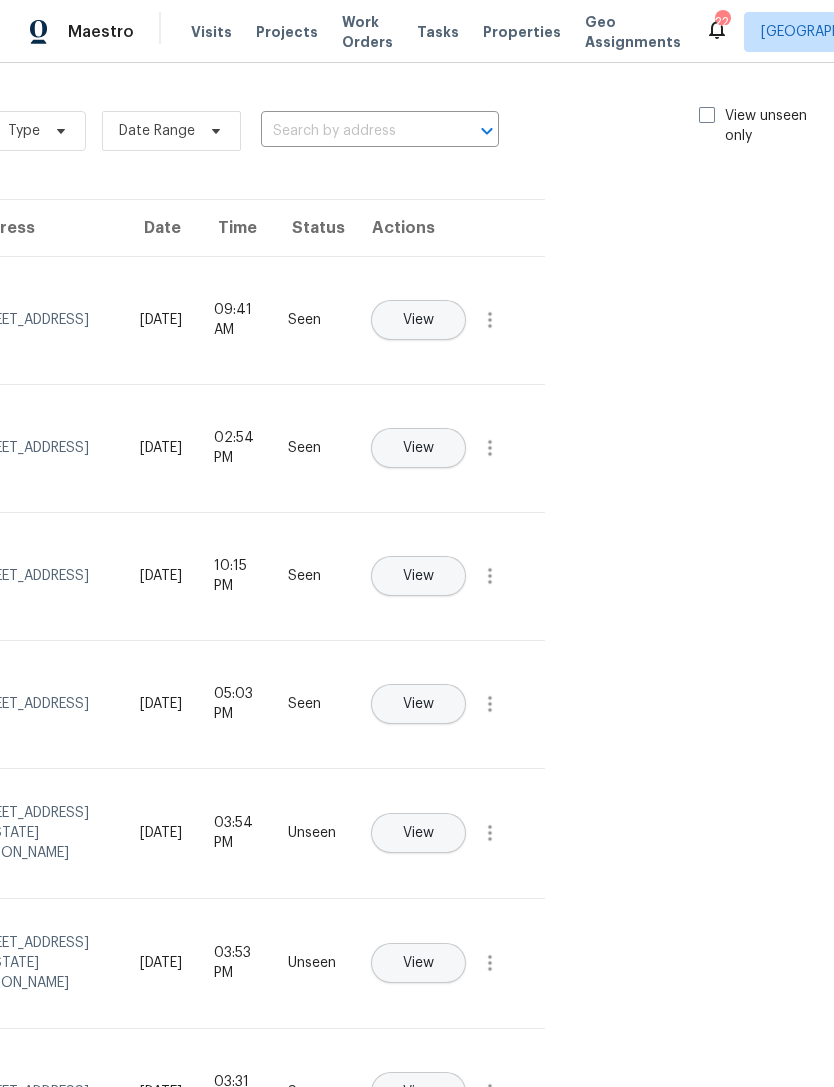 click at bounding box center (707, 115) 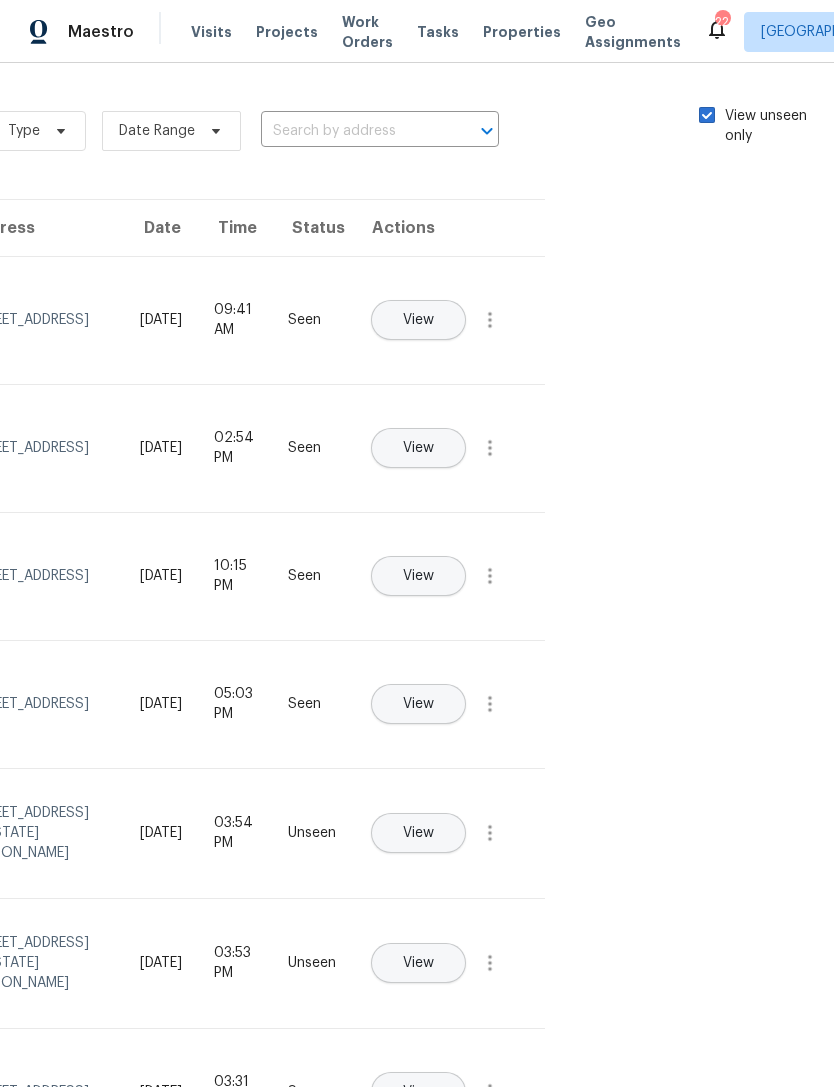checkbox on "true" 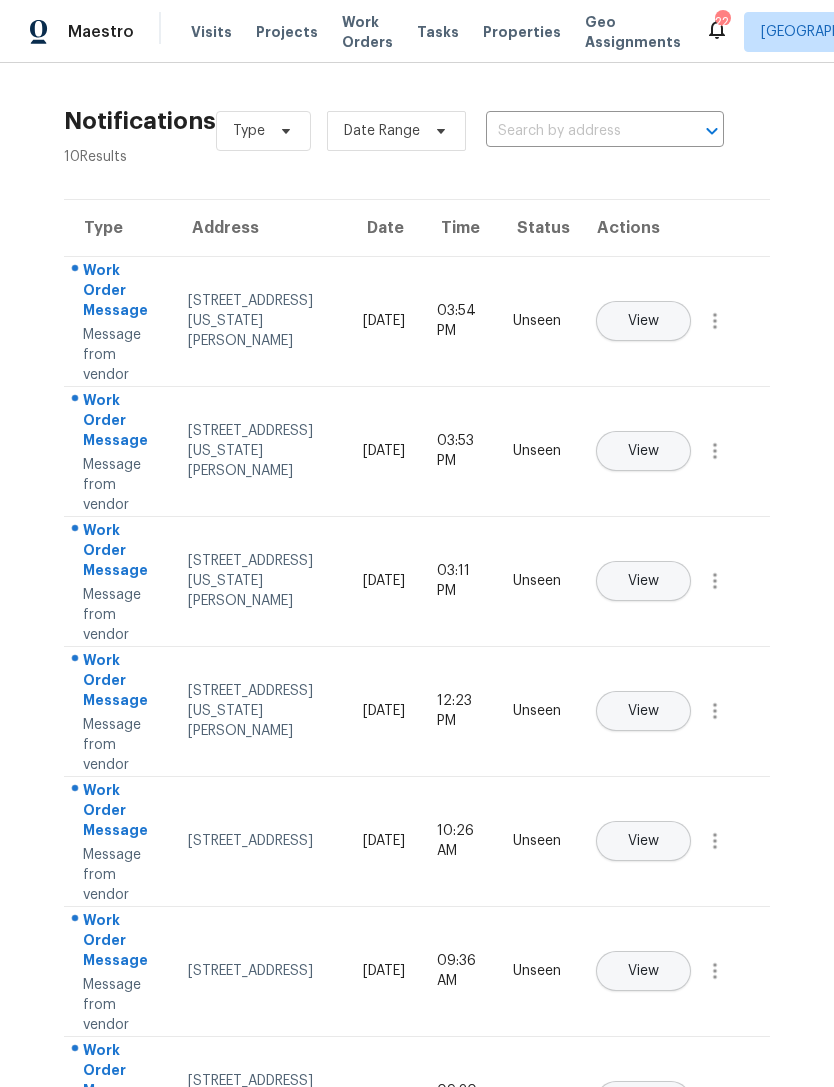 scroll, scrollTop: 0, scrollLeft: 0, axis: both 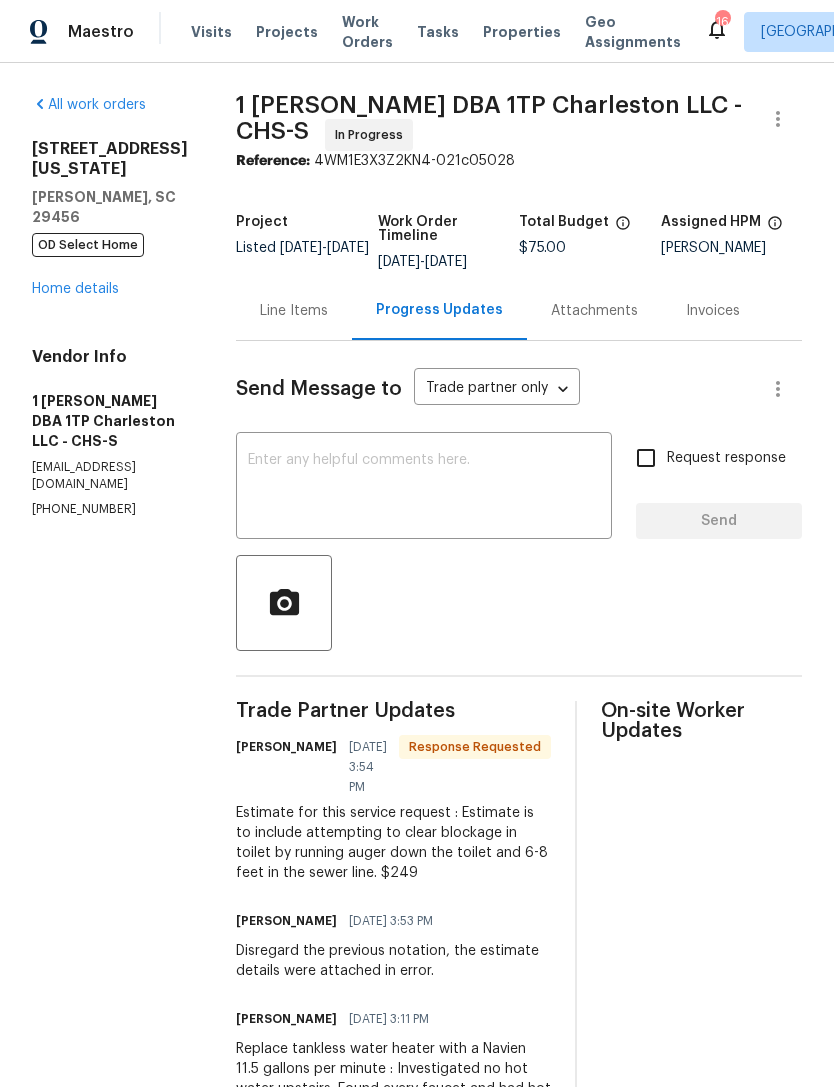 click at bounding box center [424, 488] 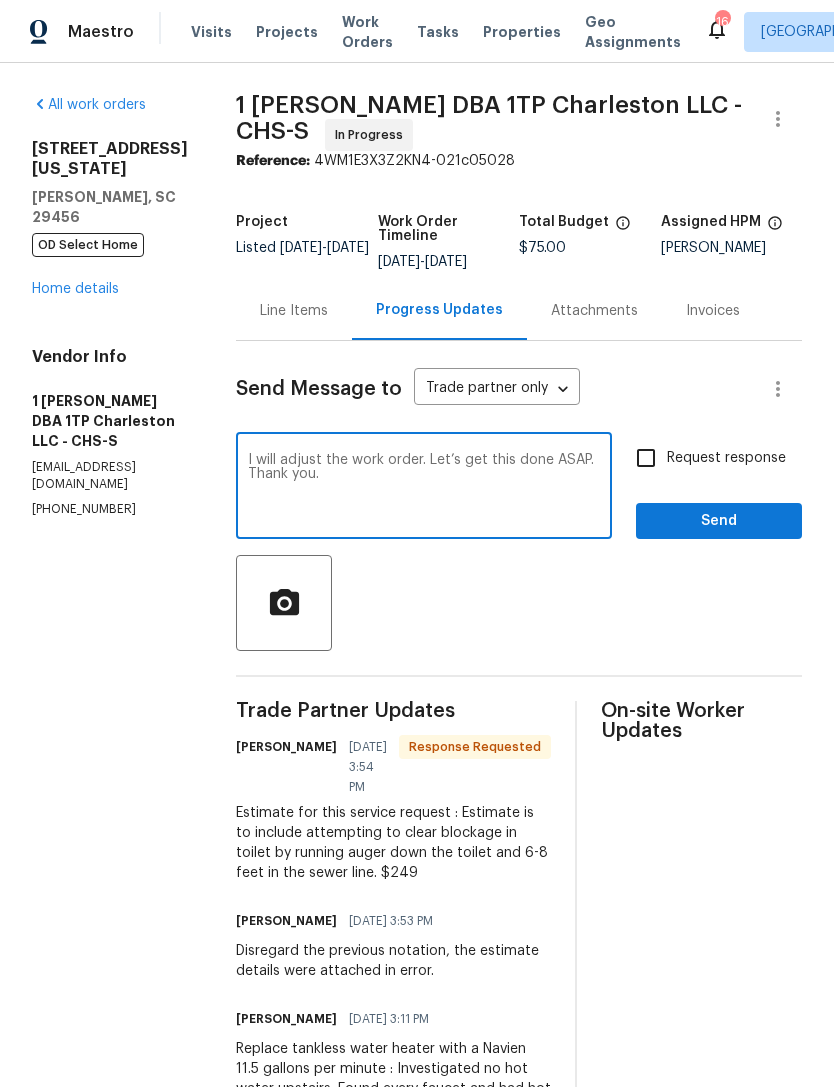 type on "I will adjust the work order. Let’s get this done ASAP. Thank you." 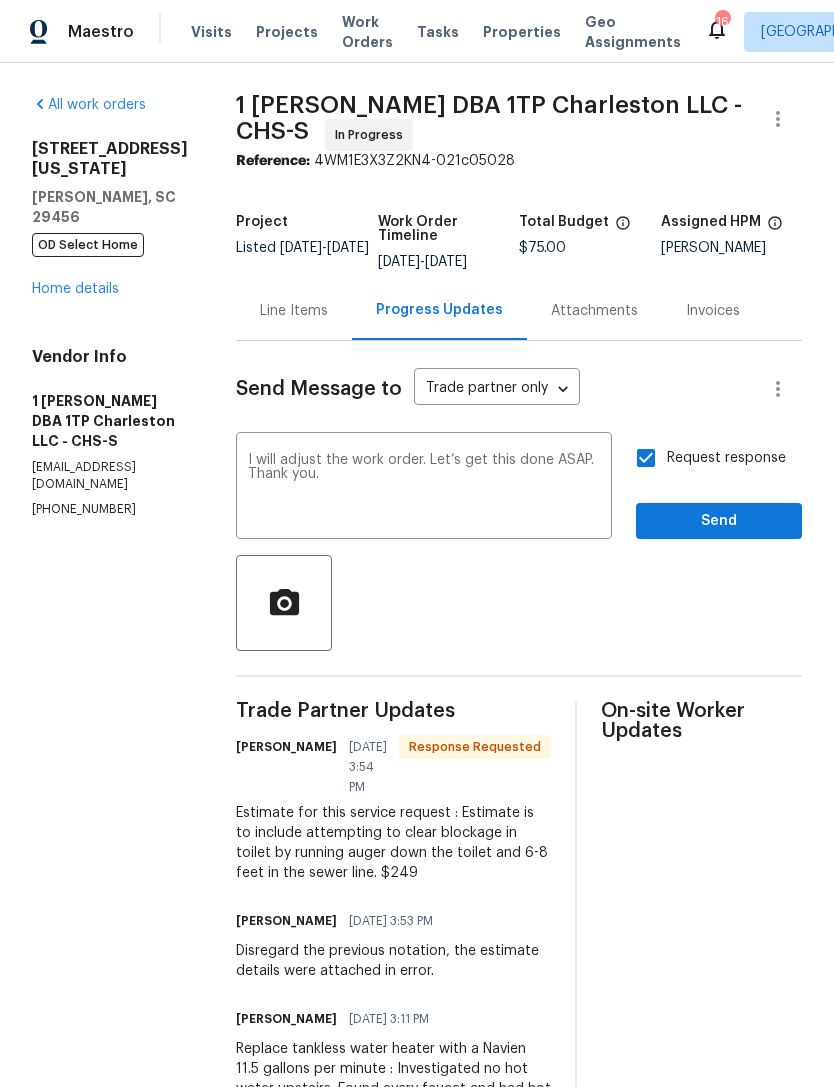 click on "Line Items" at bounding box center [294, 311] 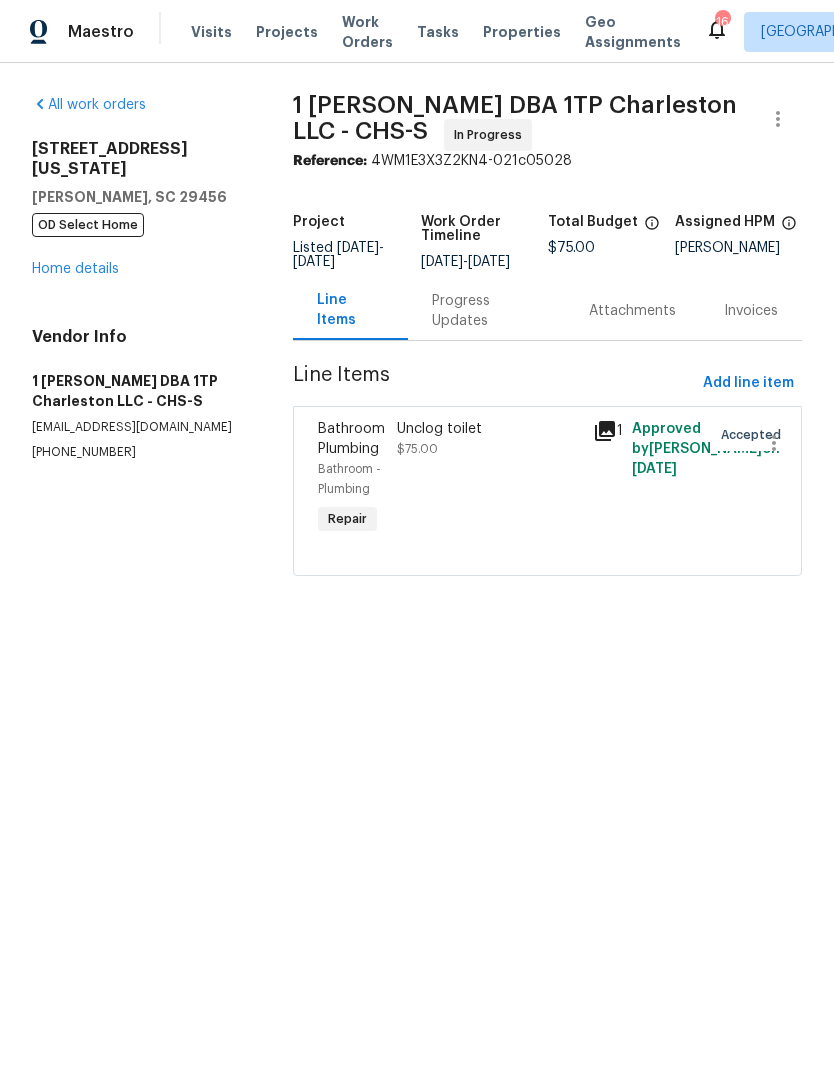 click on "Unclog toilet" at bounding box center [489, 429] 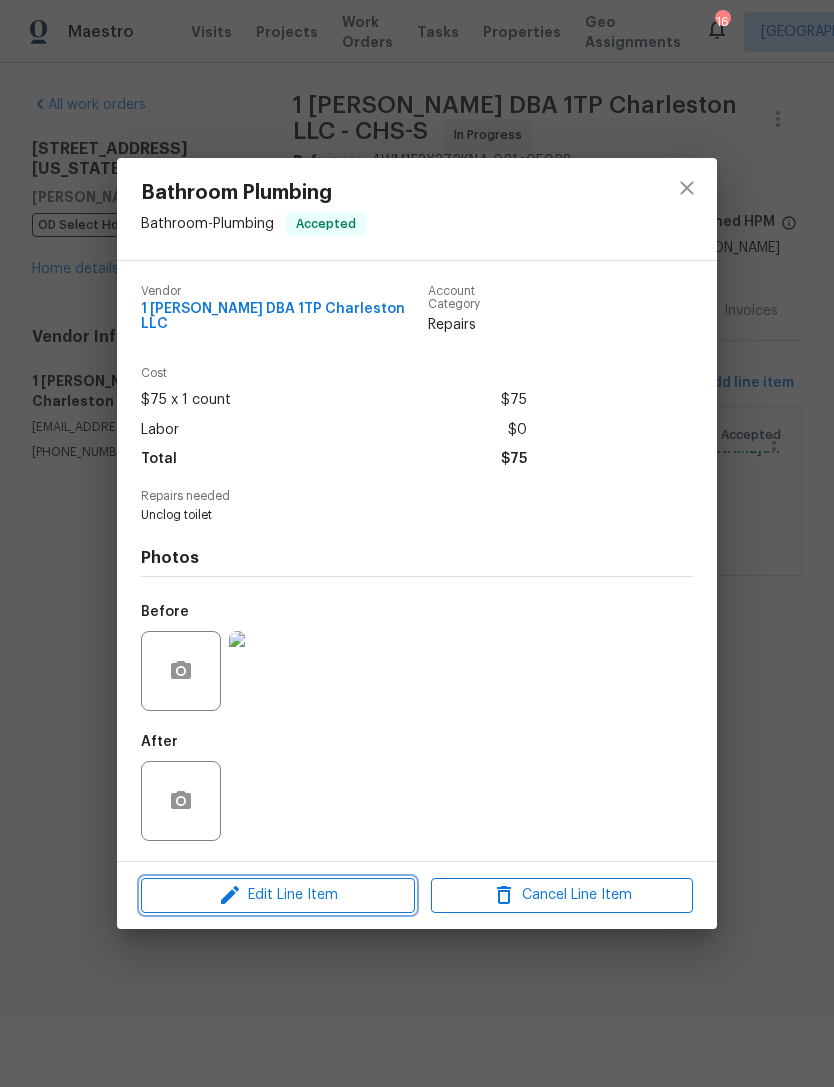 click on "Edit Line Item" at bounding box center [278, 895] 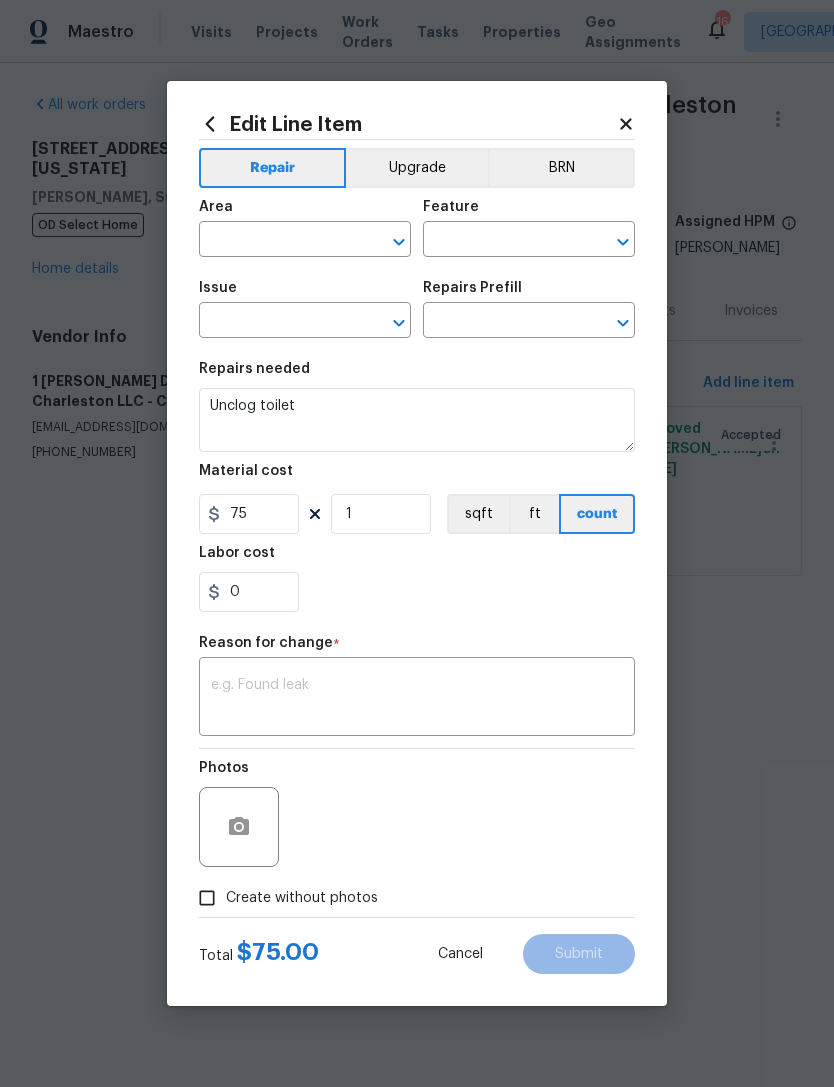 type on "Bathroom" 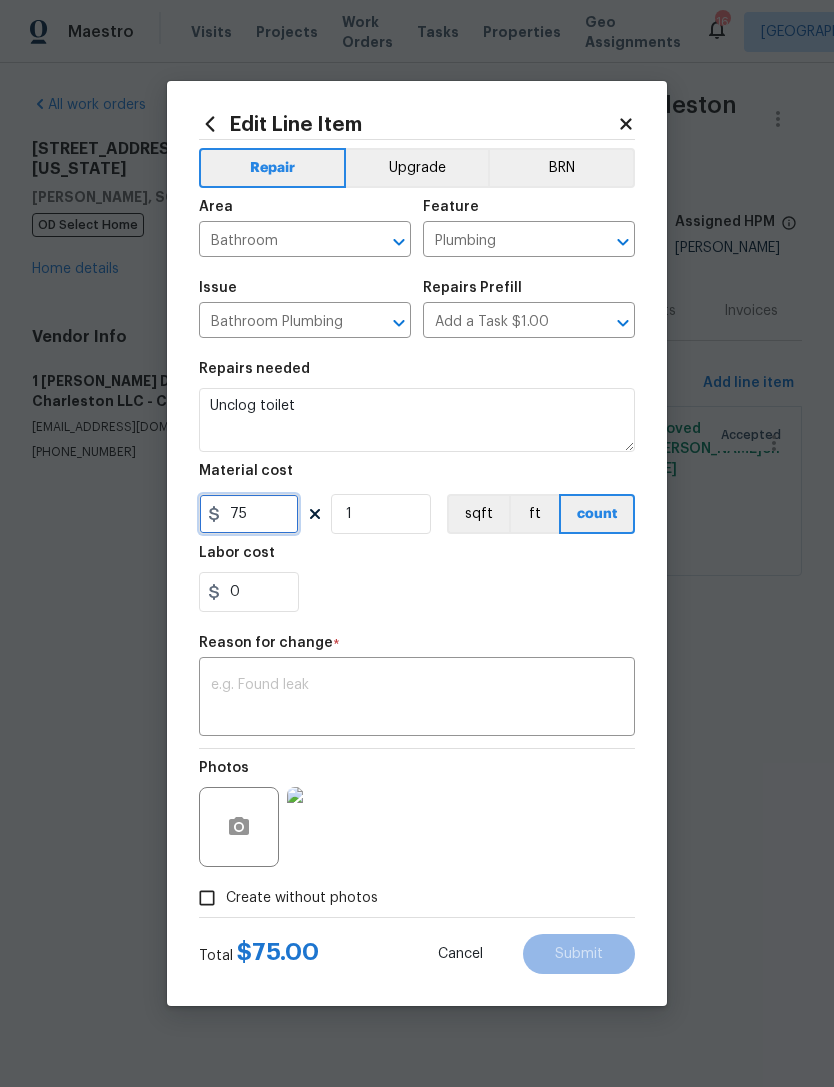 click on "75" at bounding box center (249, 514) 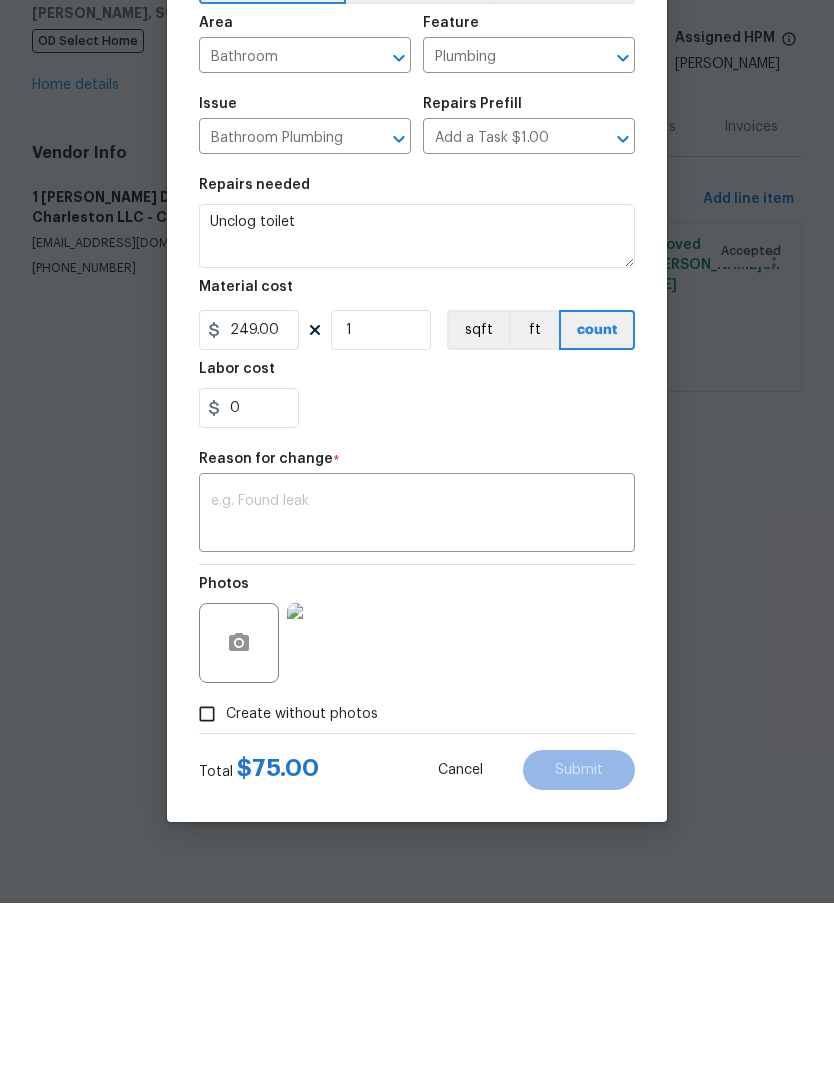 click at bounding box center [417, 699] 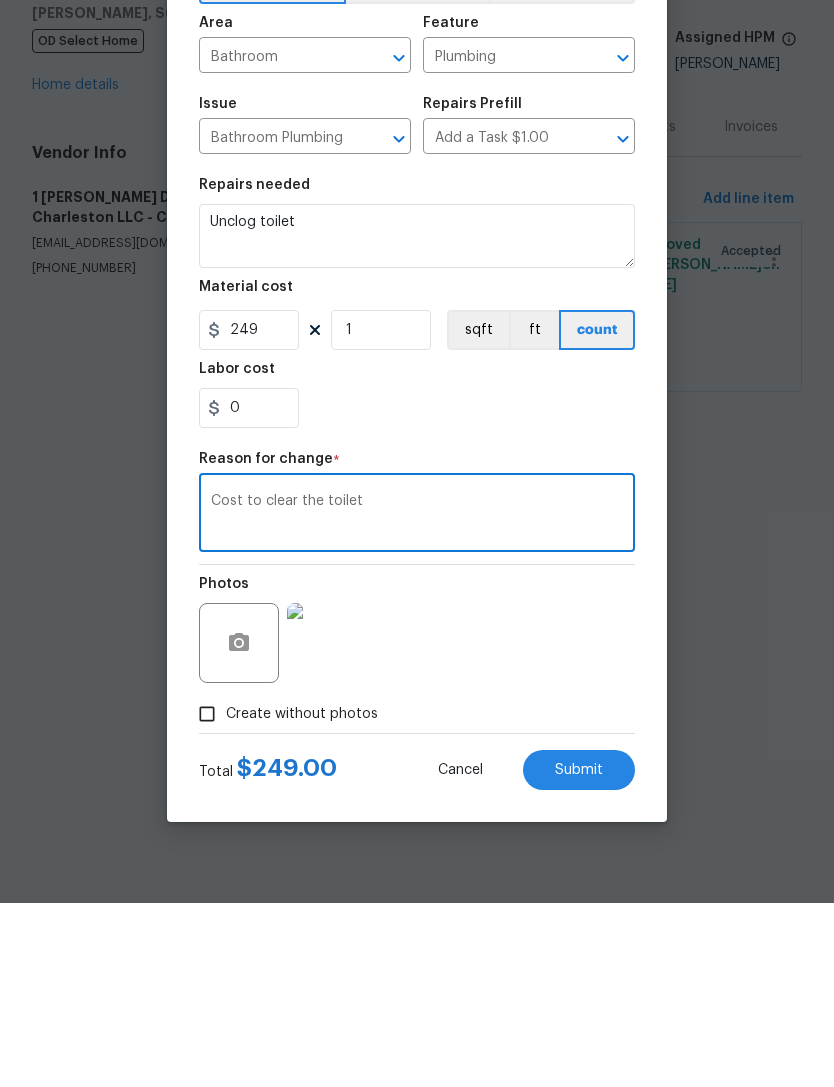 type on "Cost to clear the toilet" 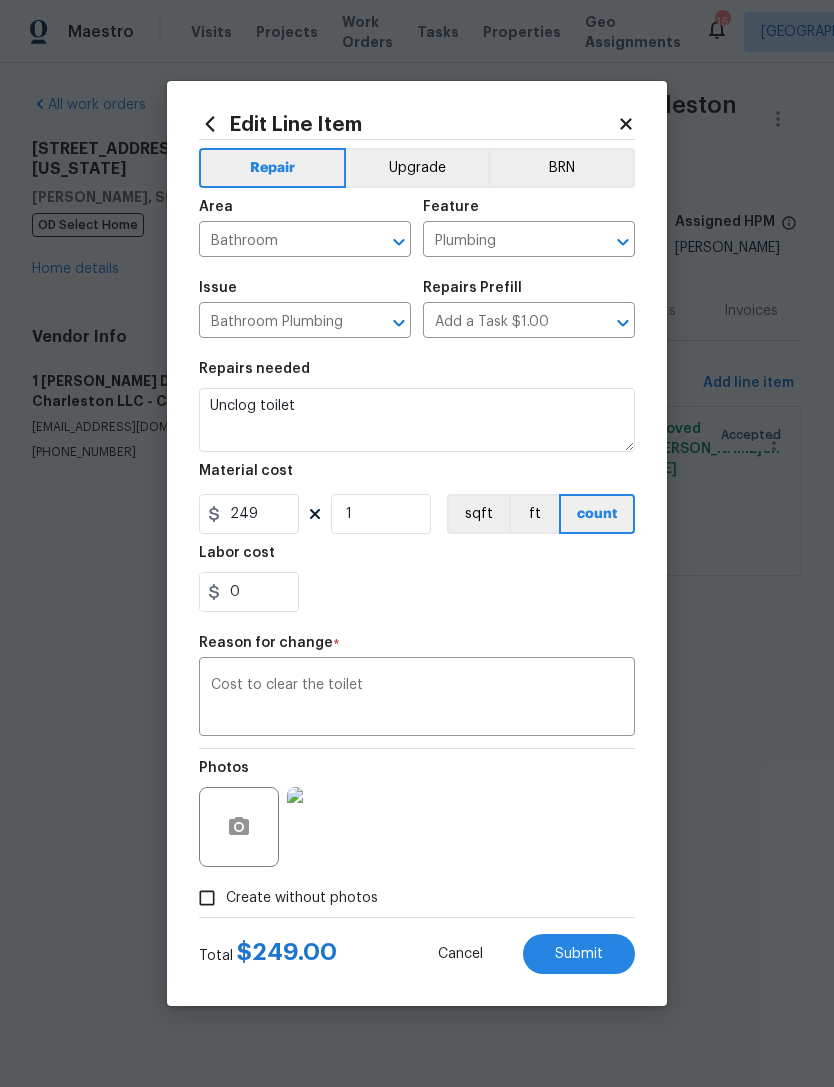 click on "Submit" at bounding box center [579, 954] 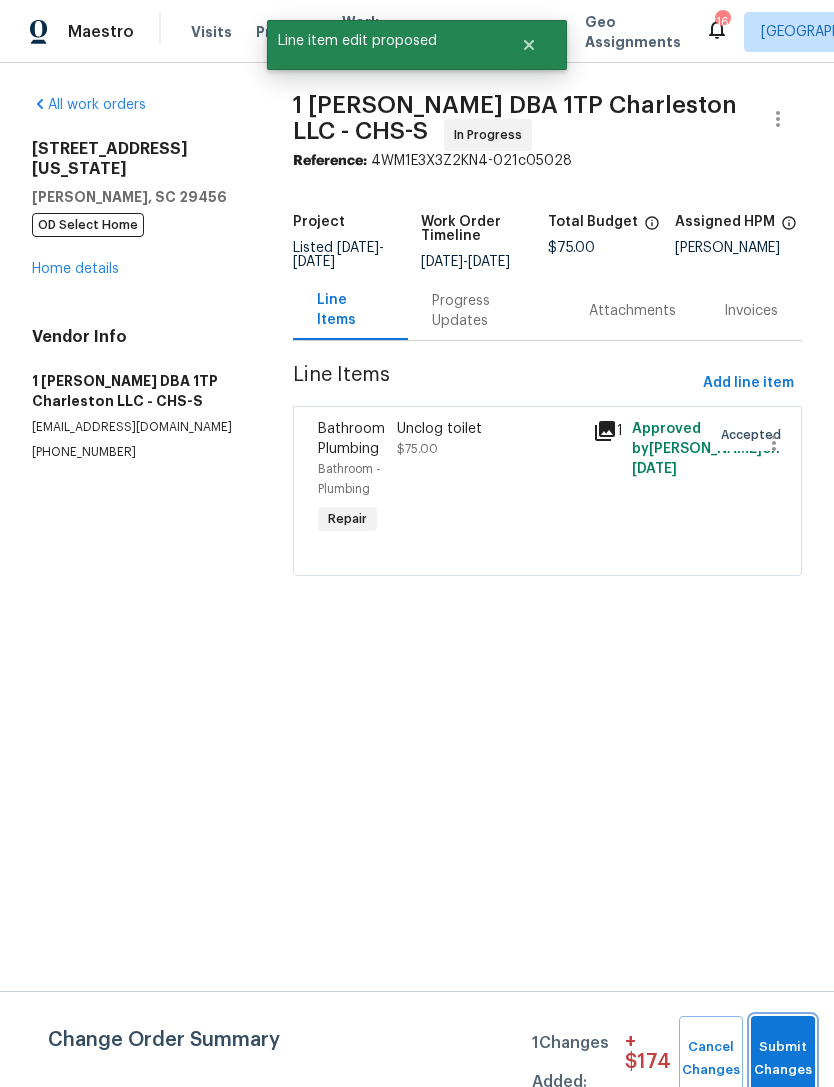 click on "Submit Changes" at bounding box center (783, 1059) 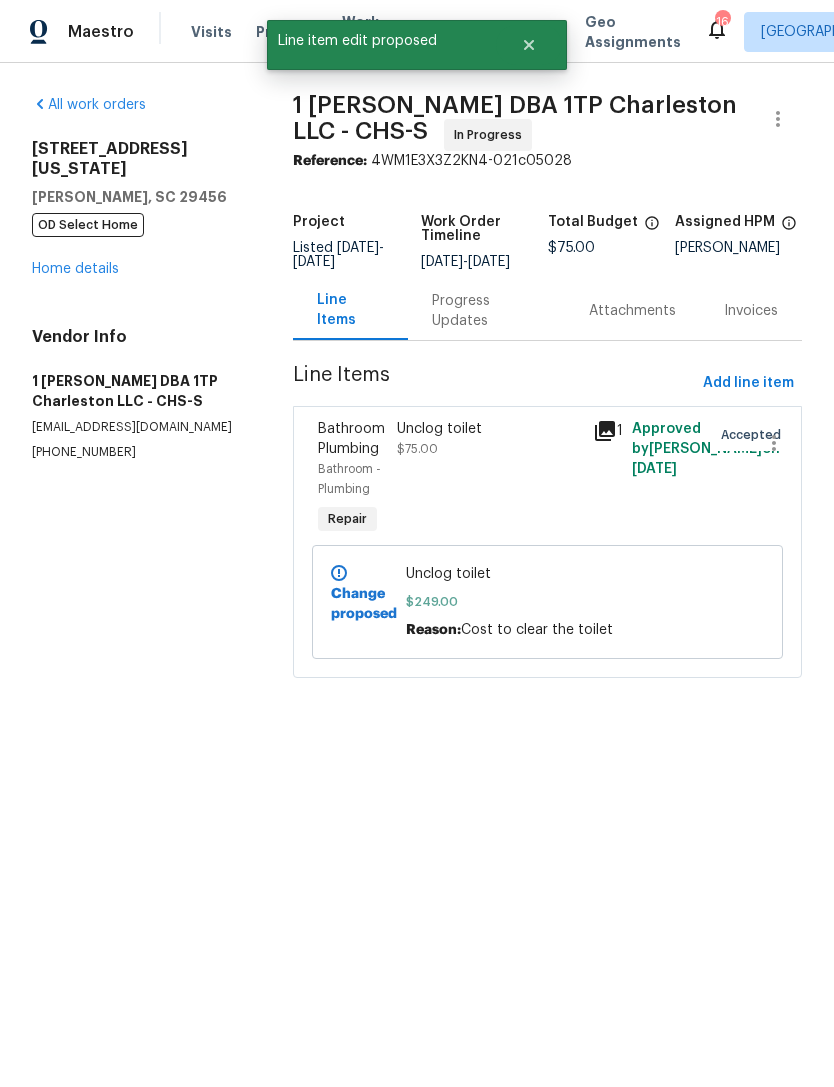 click 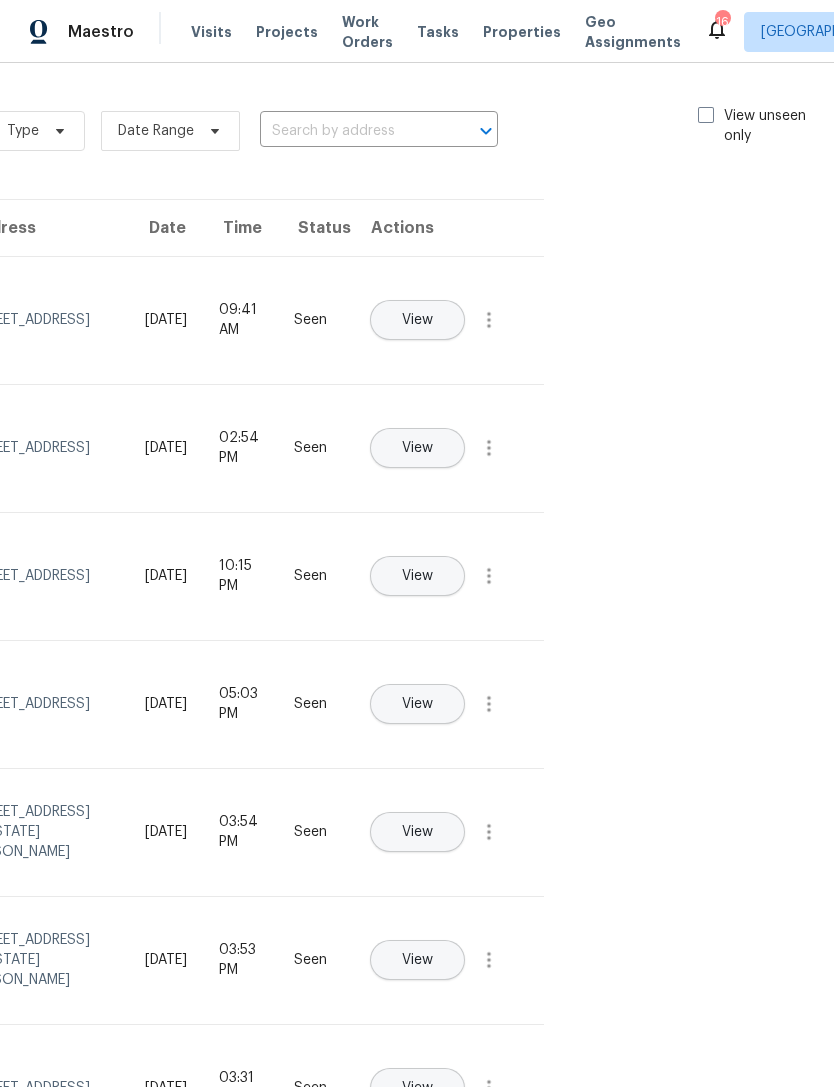 scroll, scrollTop: 0, scrollLeft: 225, axis: horizontal 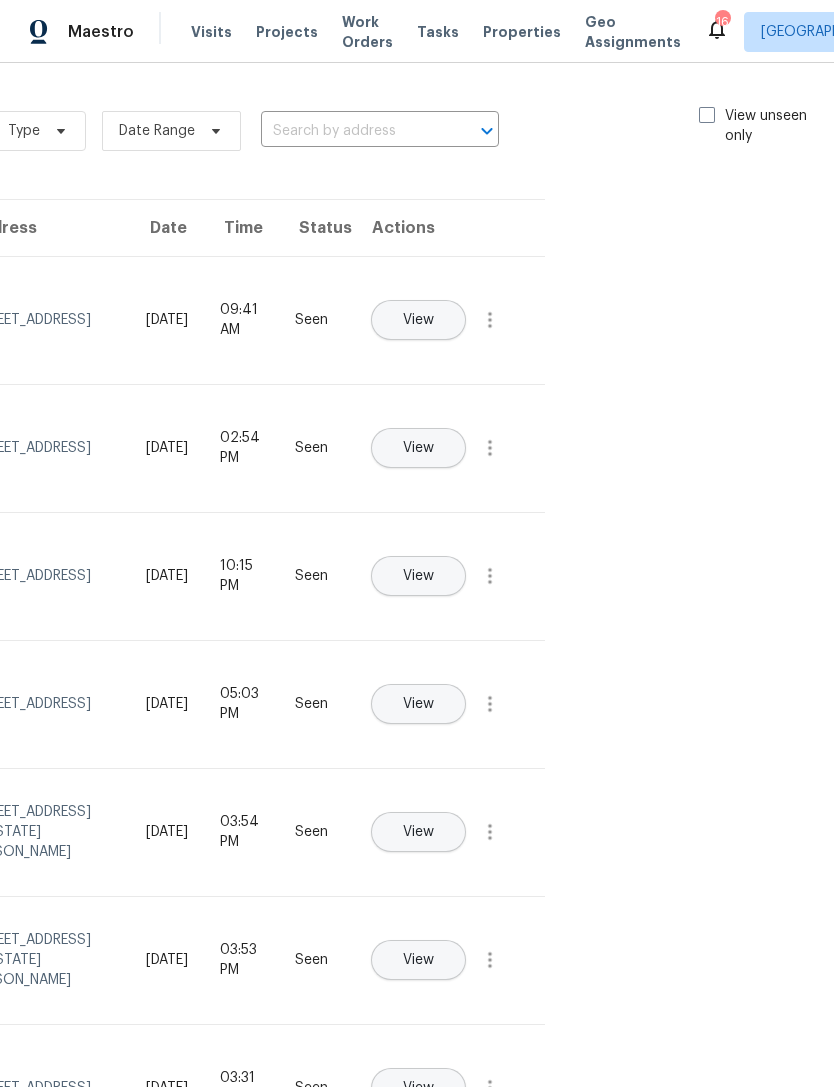 click at bounding box center [707, 115] 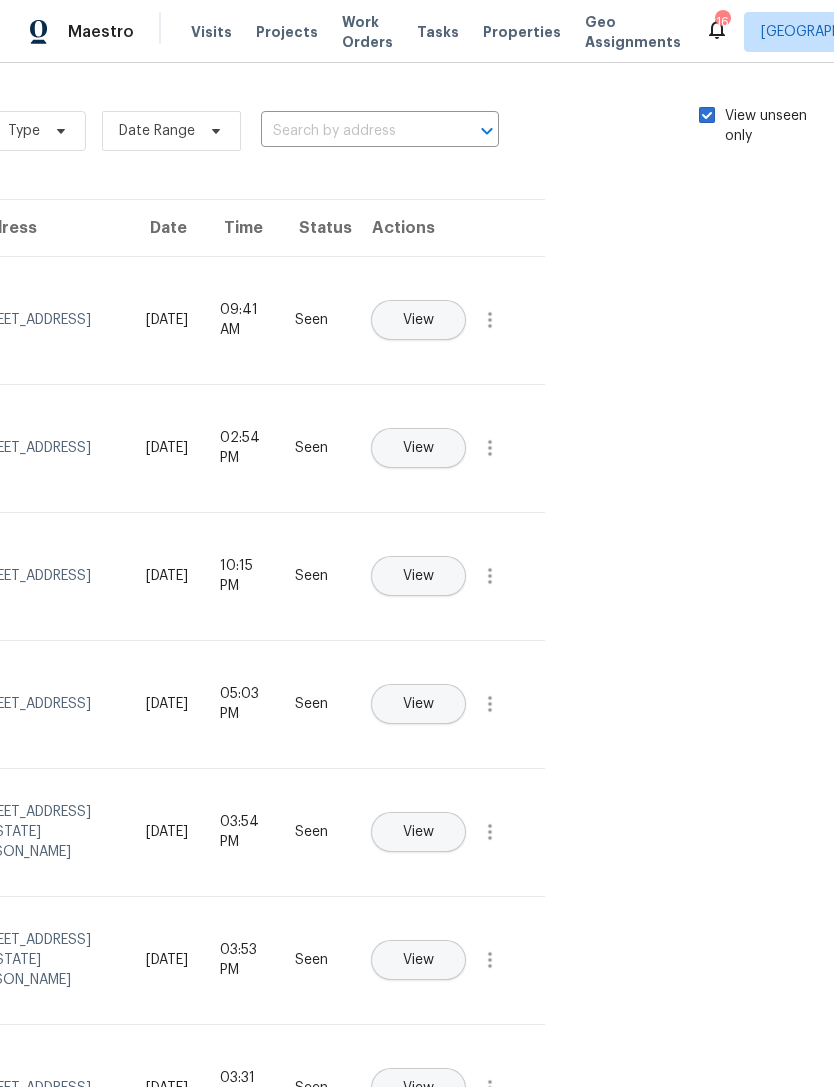 checkbox on "true" 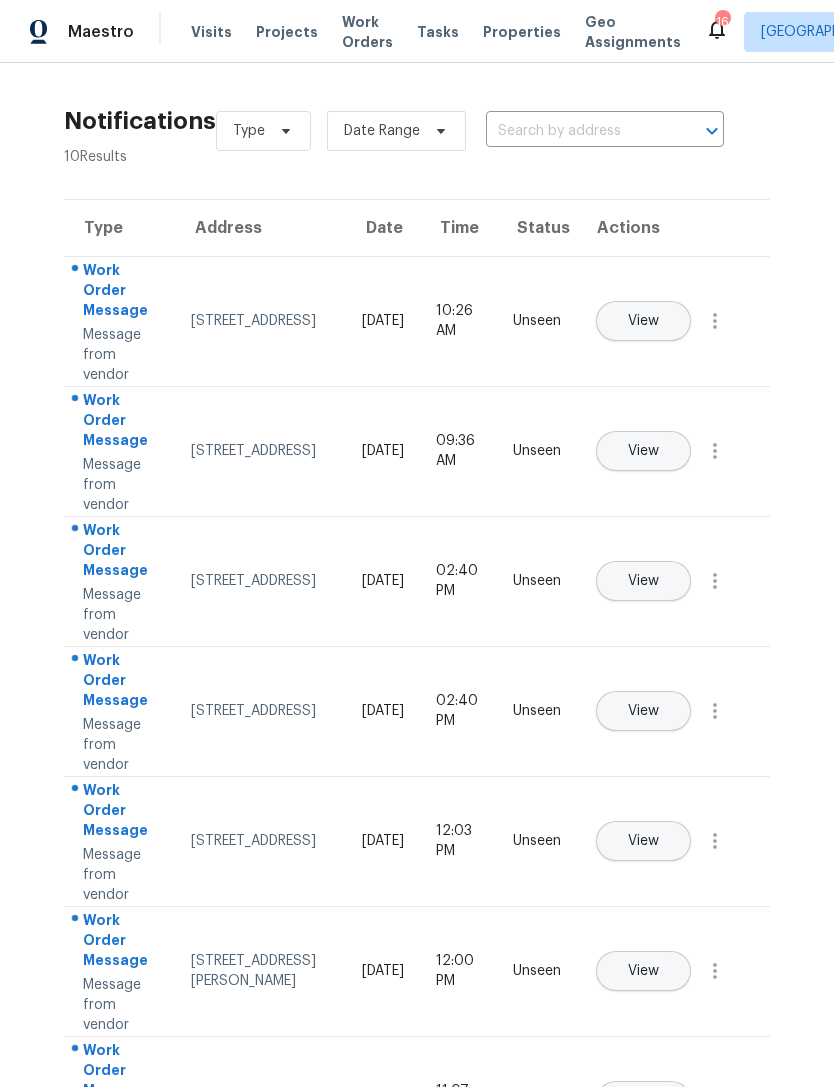 scroll, scrollTop: 0, scrollLeft: 0, axis: both 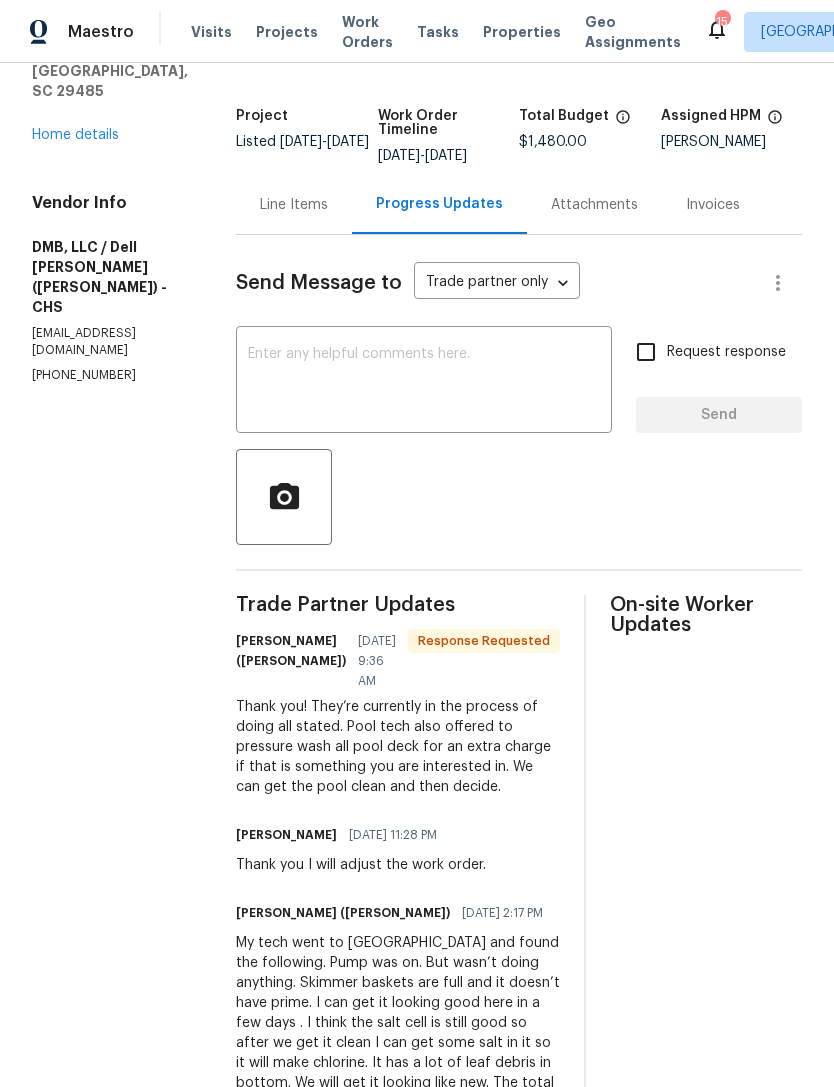 click on "Properties" at bounding box center [522, 32] 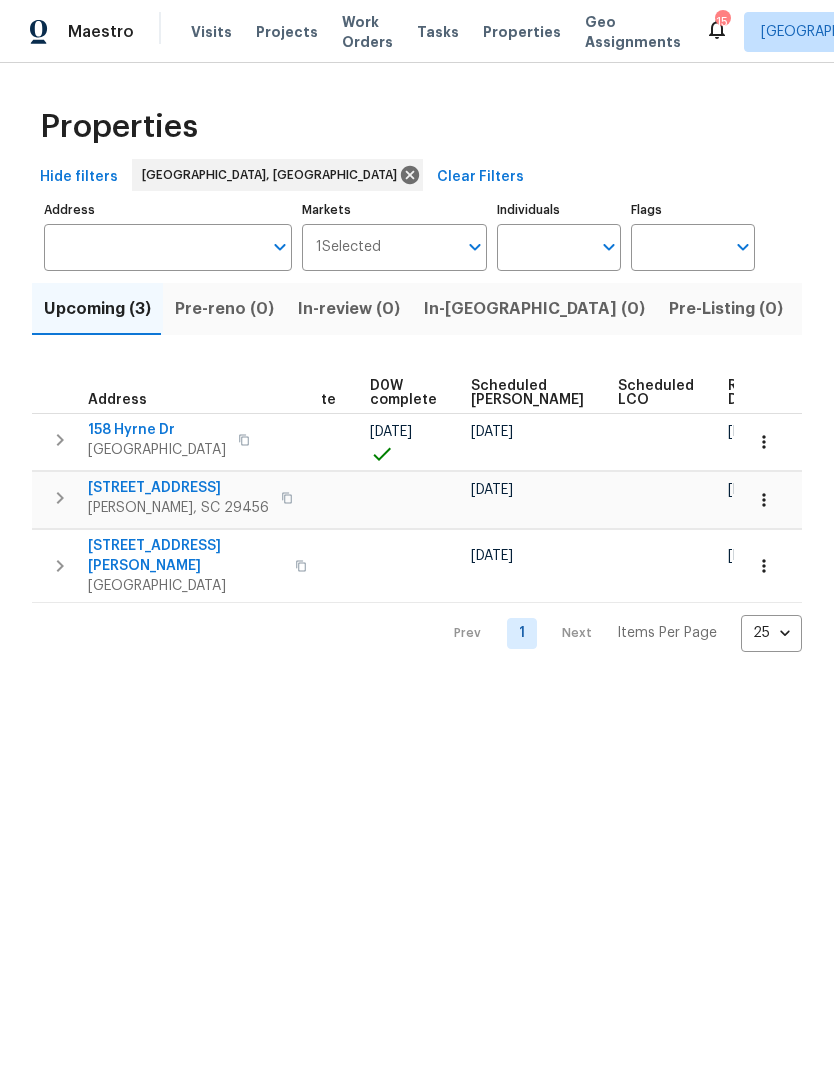 scroll, scrollTop: 0, scrollLeft: 503, axis: horizontal 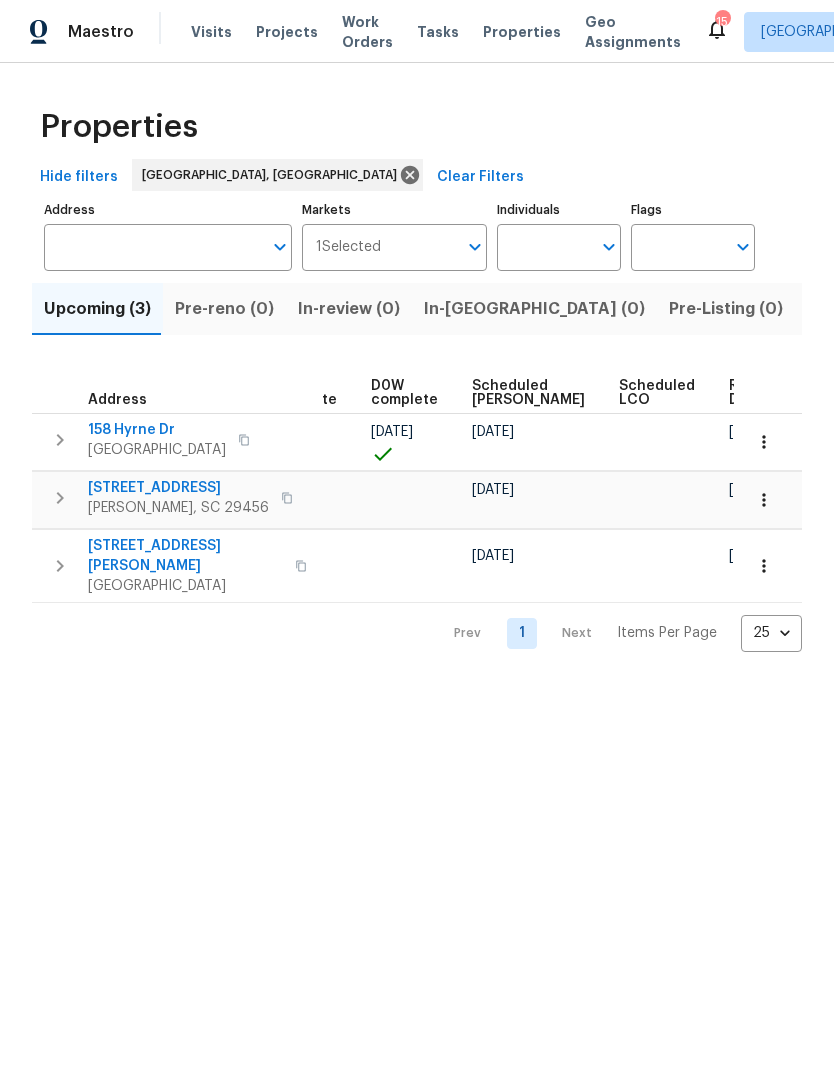 click 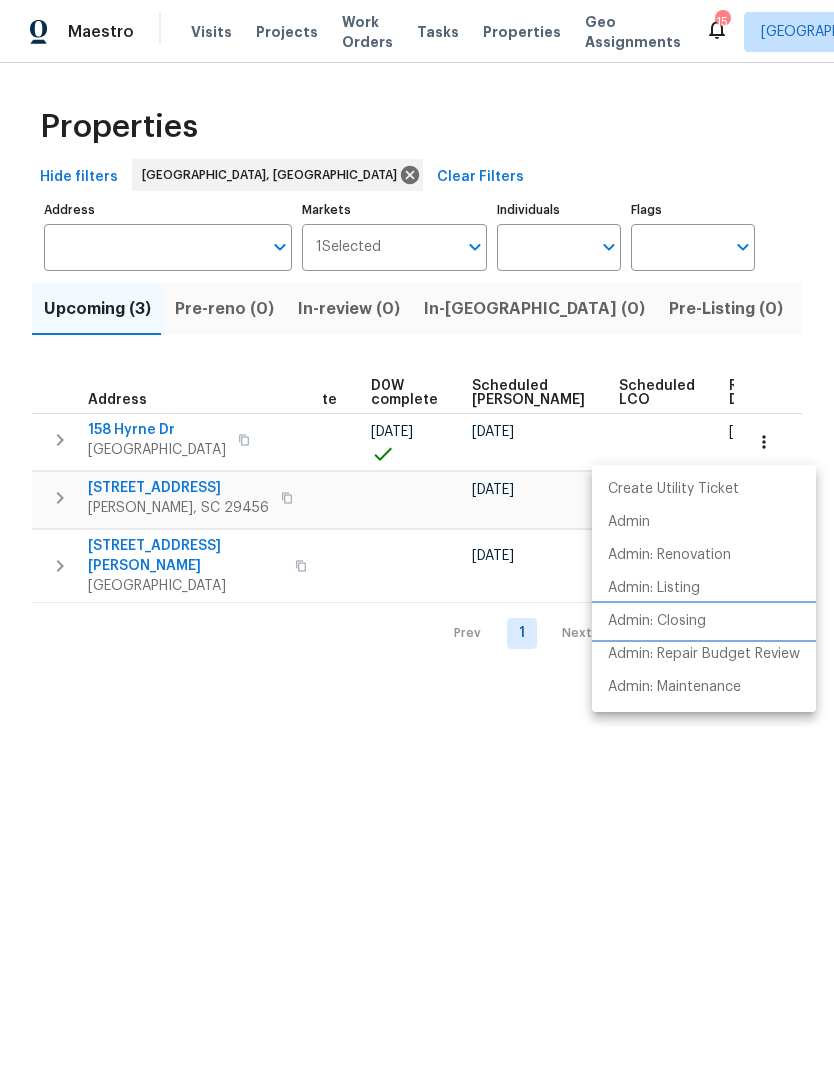 click on "Admin: Closing" at bounding box center [657, 621] 